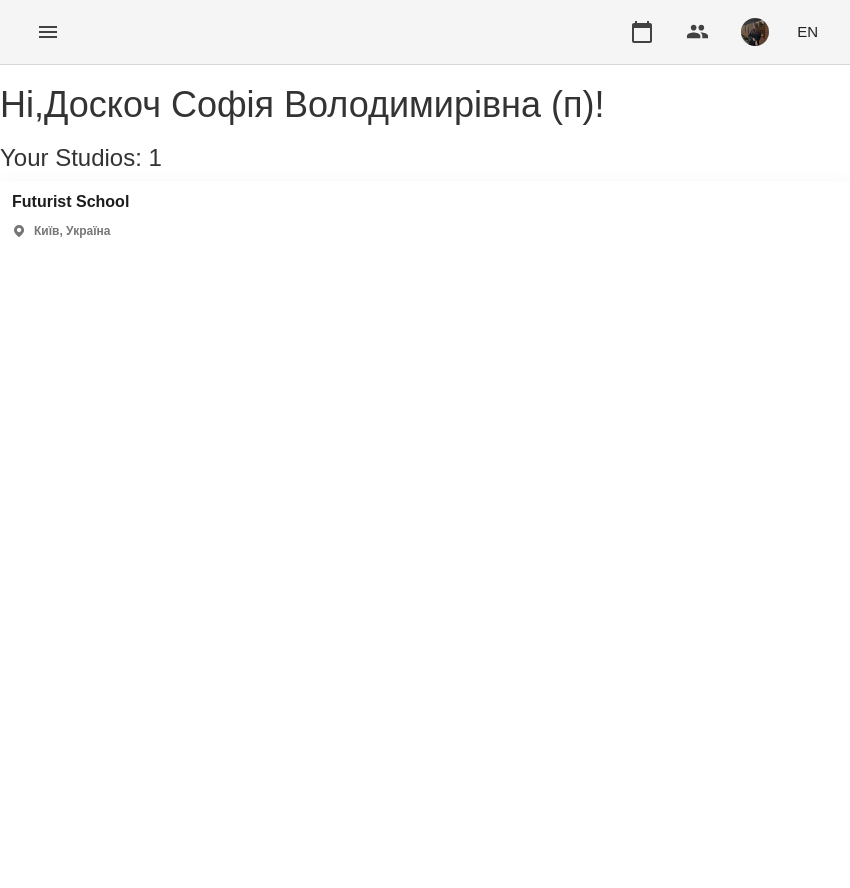 scroll, scrollTop: 0, scrollLeft: 0, axis: both 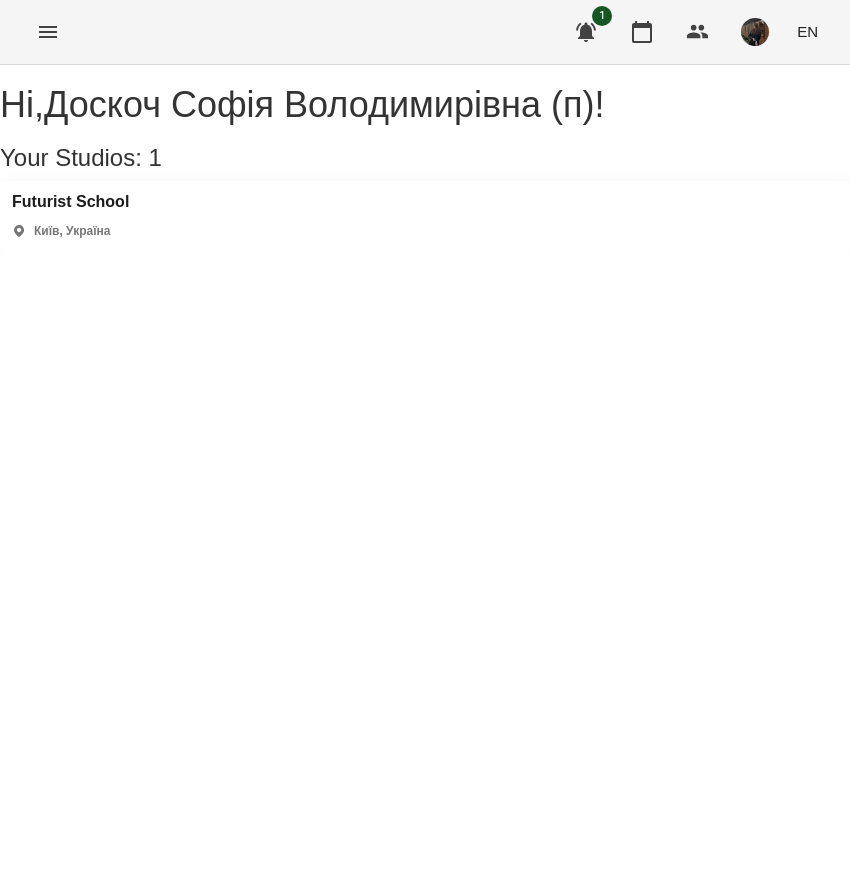click on "Futurist School" at bounding box center [70, 202] 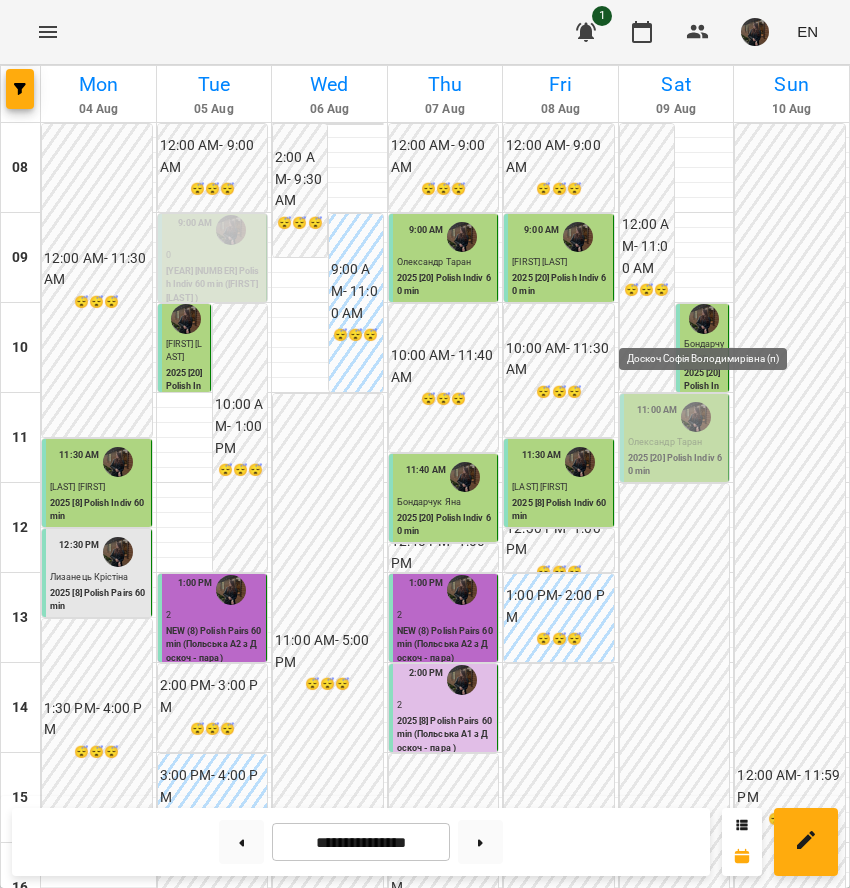 click at bounding box center (704, 319) 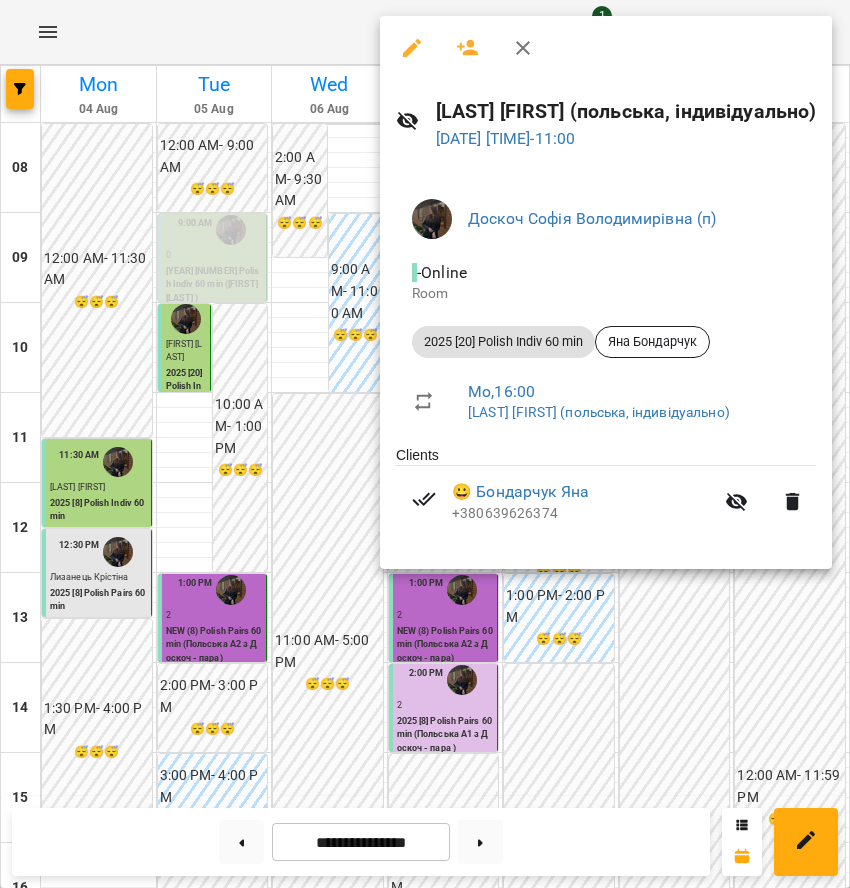 click at bounding box center [425, 444] 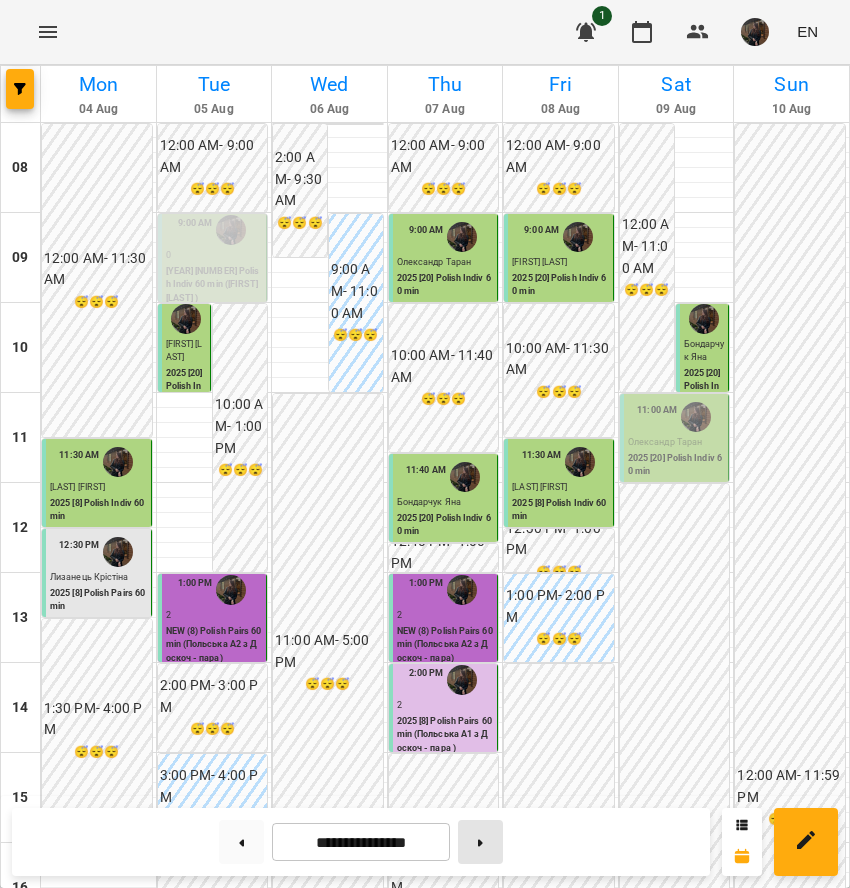scroll, scrollTop: 0, scrollLeft: 0, axis: both 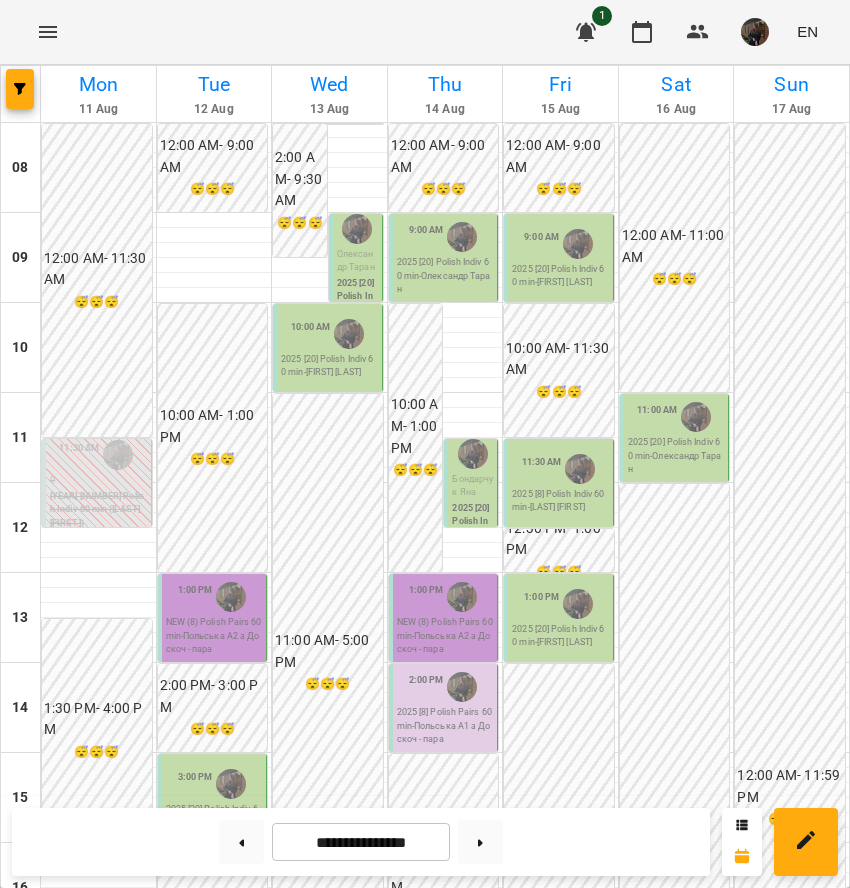 click at bounding box center [755, 32] 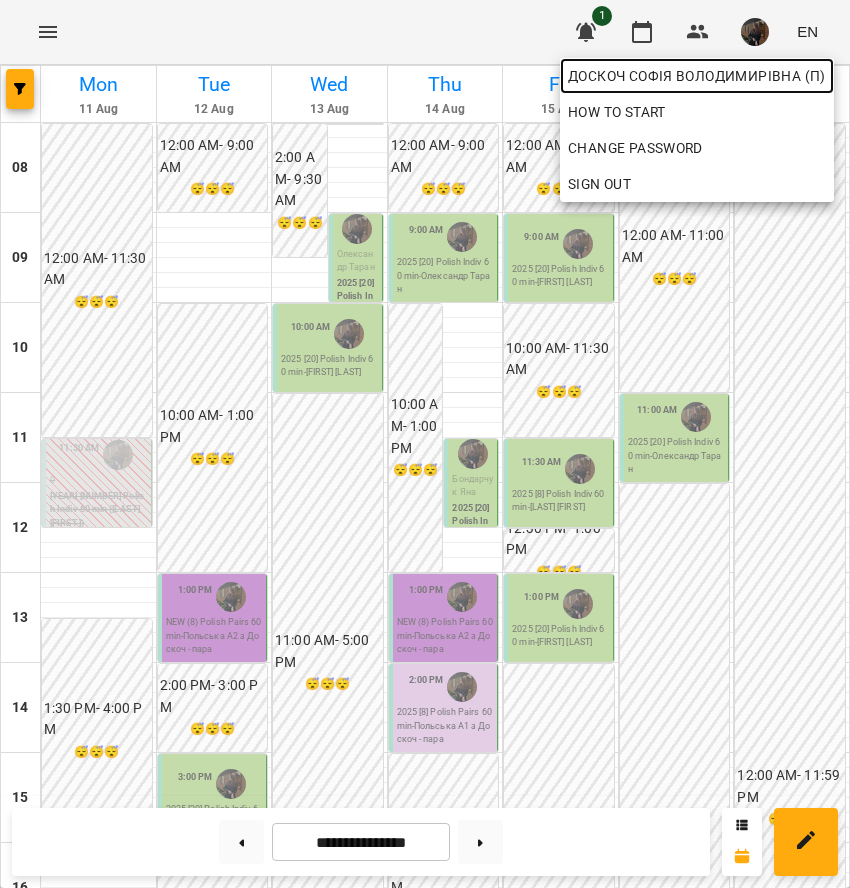 click on "Доскоч Софія Володимирівна (п)" at bounding box center [697, 76] 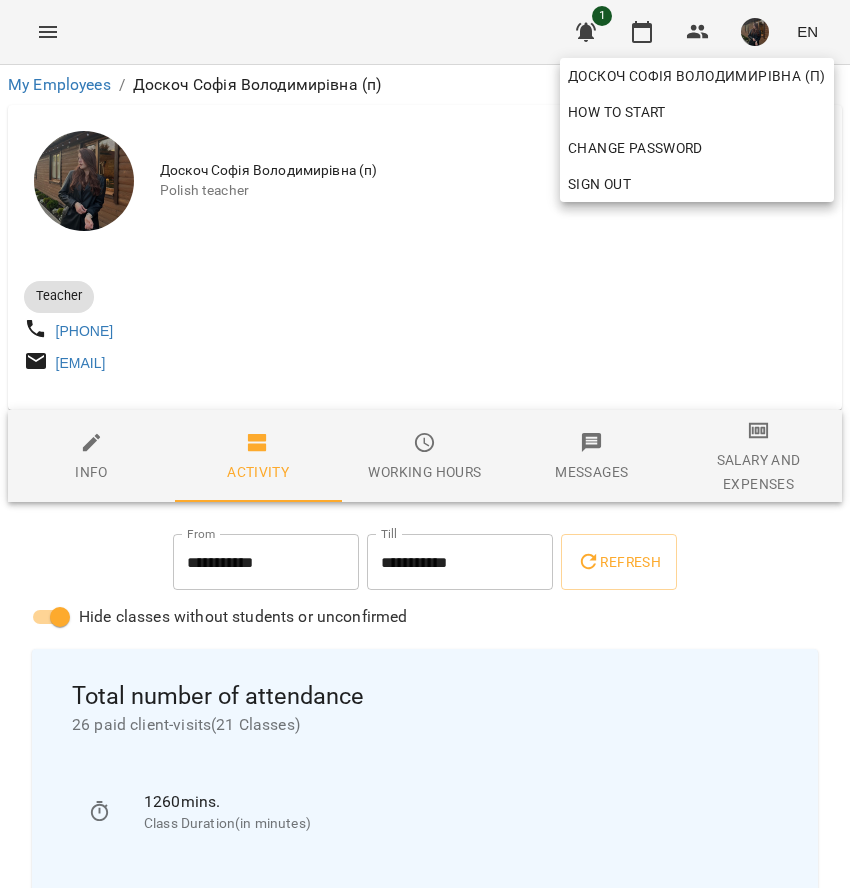 click at bounding box center (425, 444) 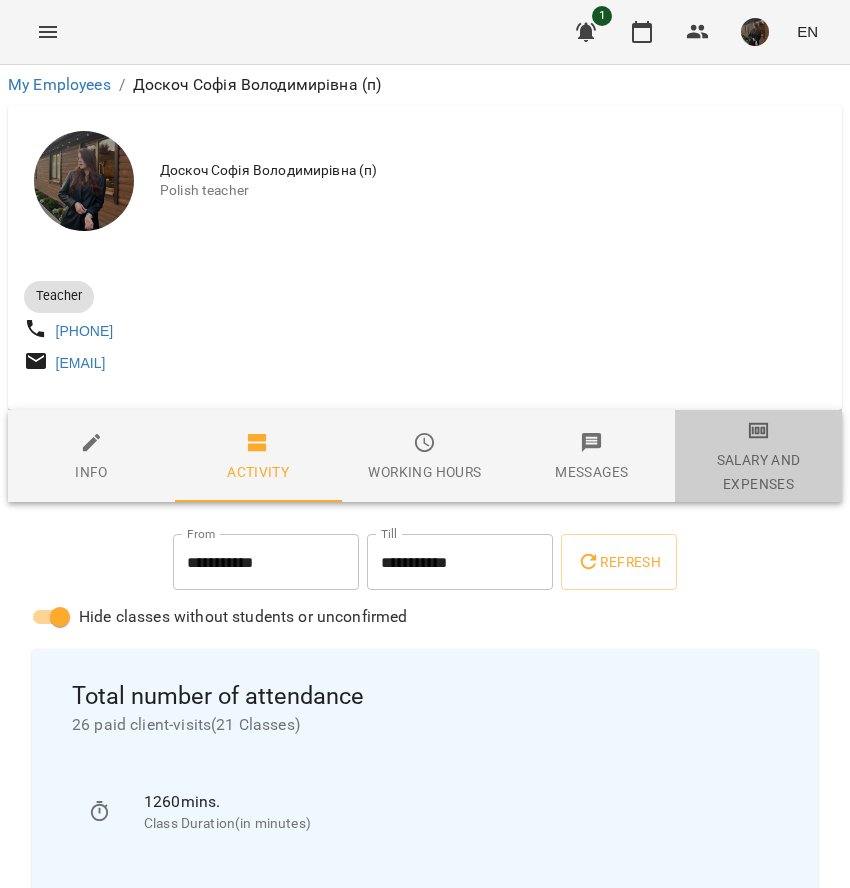 click on "Salary and Expenses" at bounding box center (758, 472) 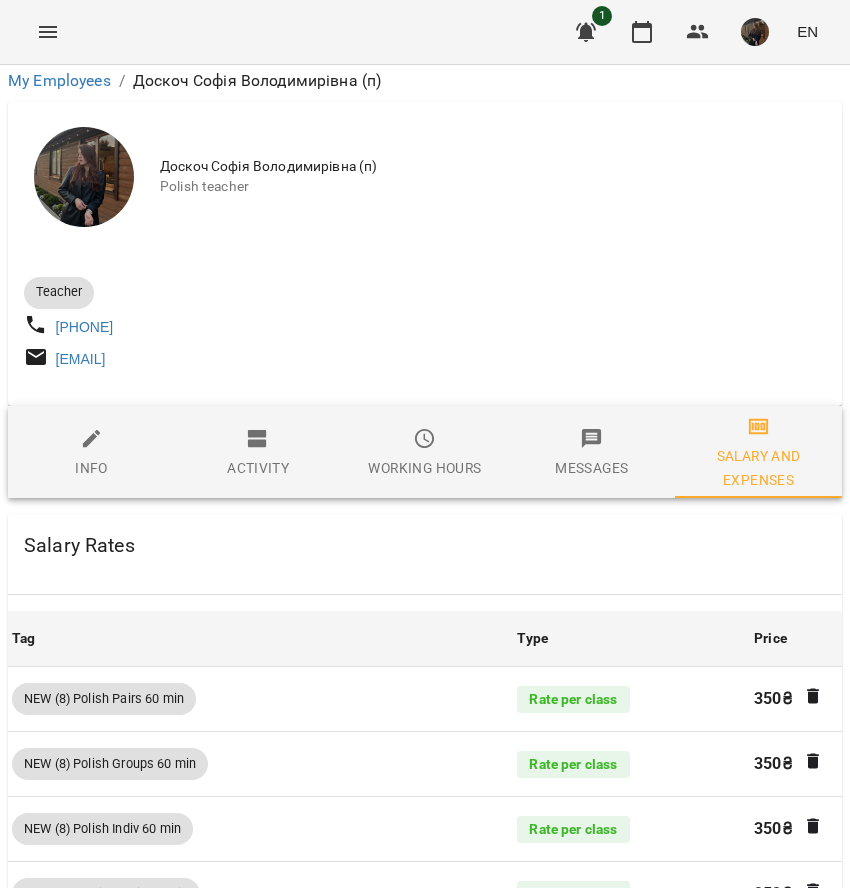 scroll, scrollTop: 950, scrollLeft: 0, axis: vertical 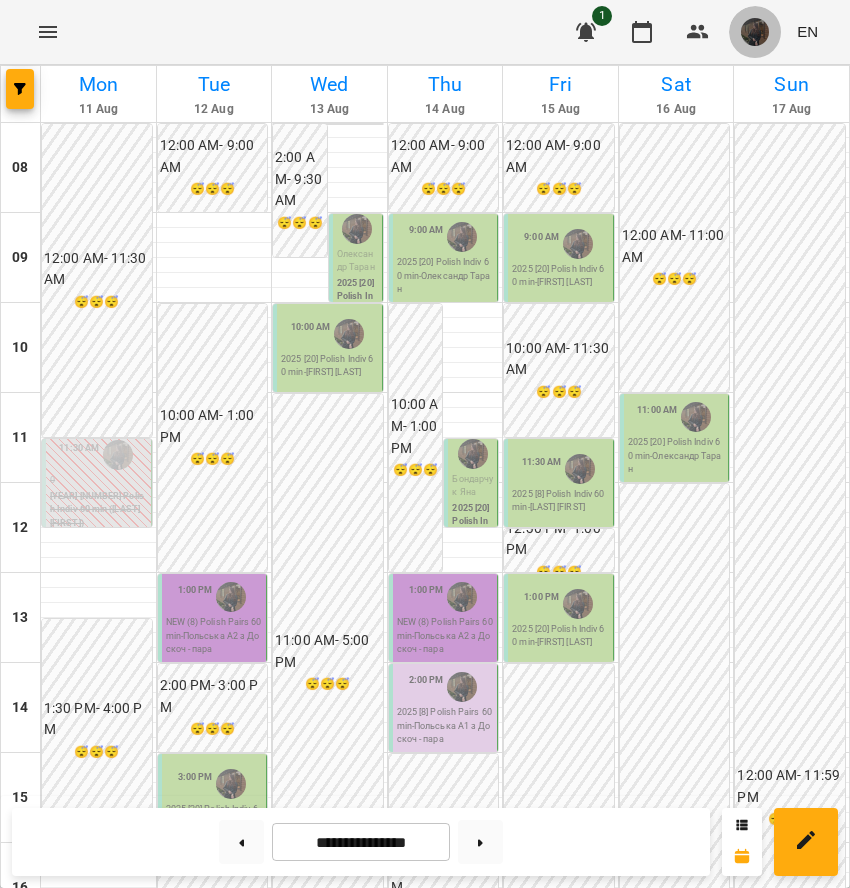 click at bounding box center (755, 32) 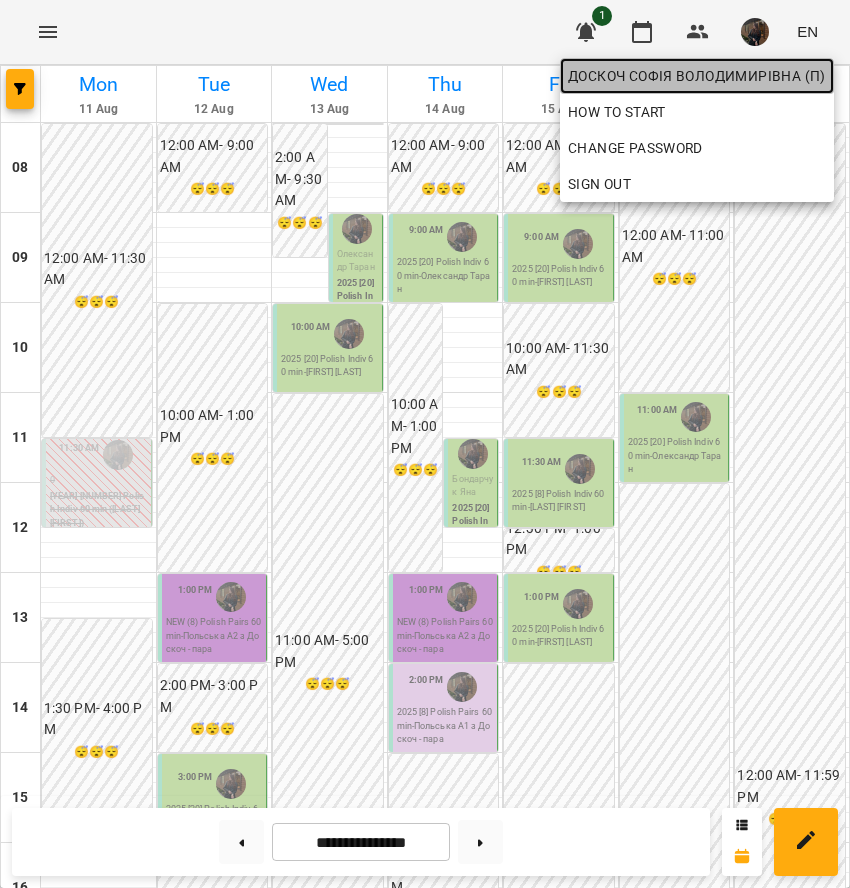 click on "Доскоч Софія Володимирівна (п)" at bounding box center [697, 76] 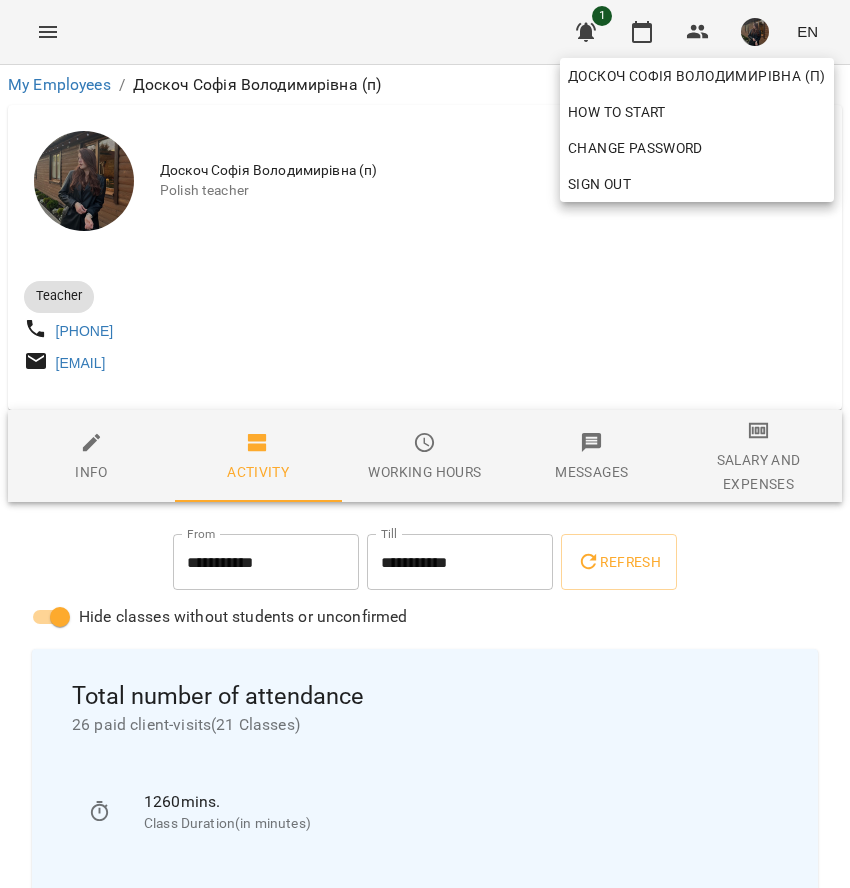 click at bounding box center (425, 444) 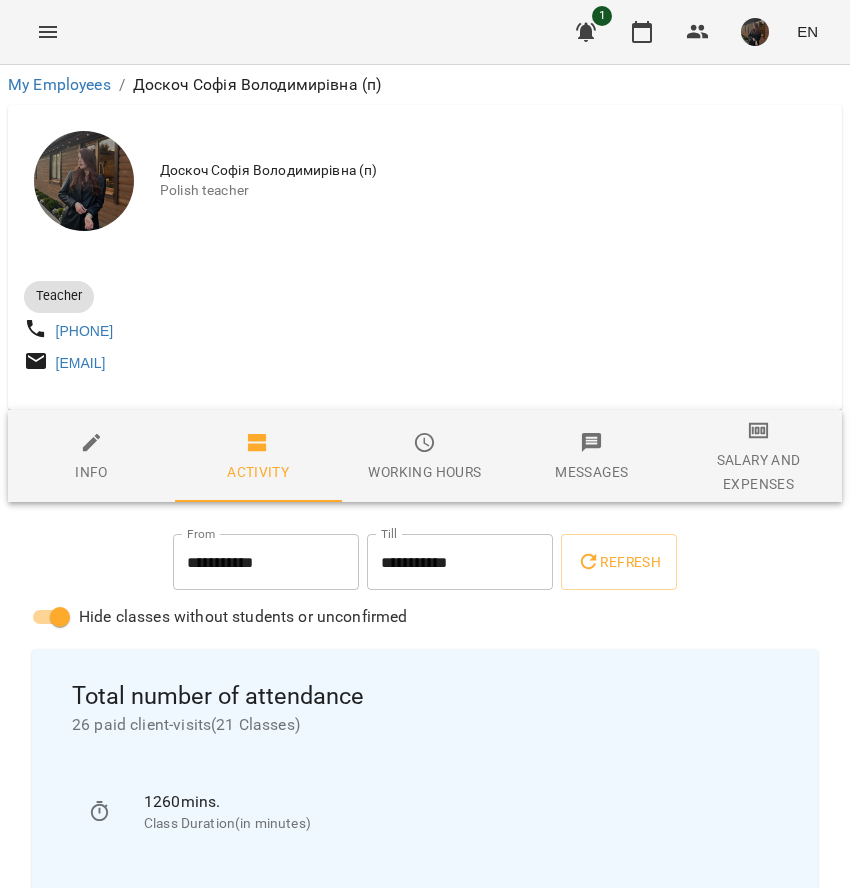 click on "Working hours" at bounding box center [424, 472] 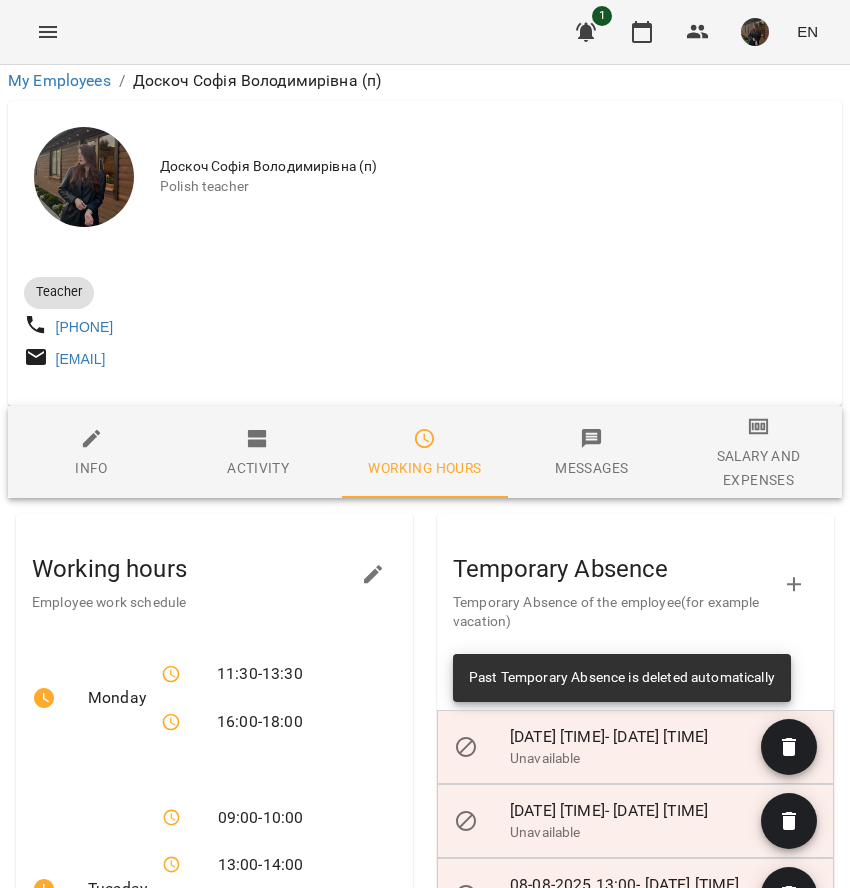 scroll, scrollTop: 396, scrollLeft: 0, axis: vertical 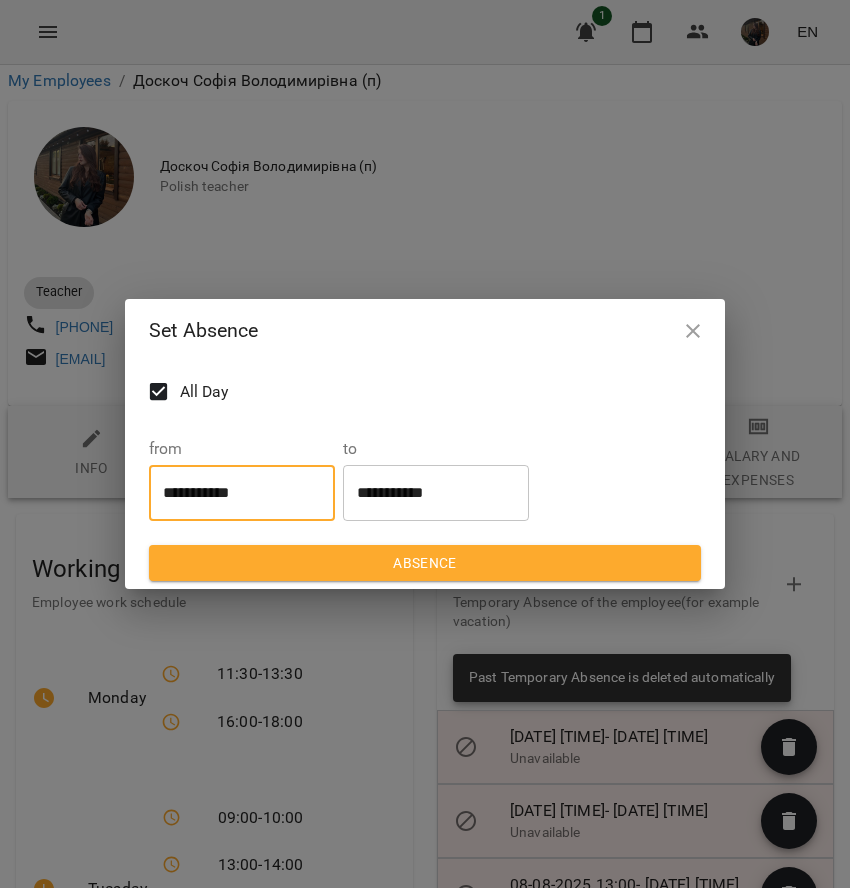click on "**********" at bounding box center [242, 493] 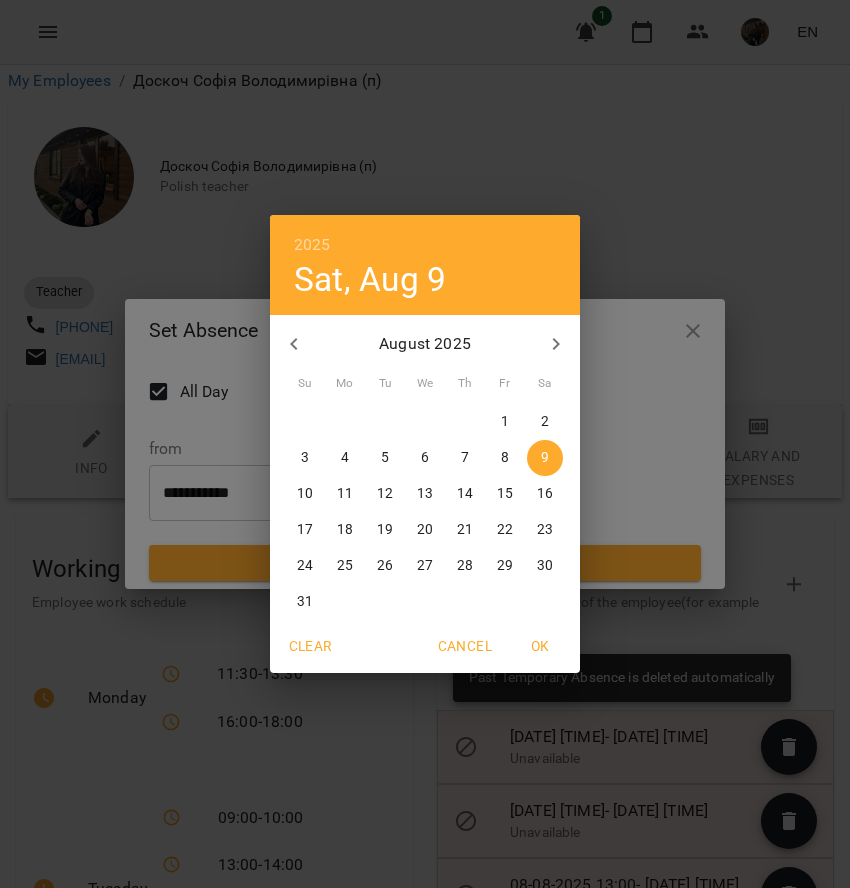 click on "10" at bounding box center (305, 494) 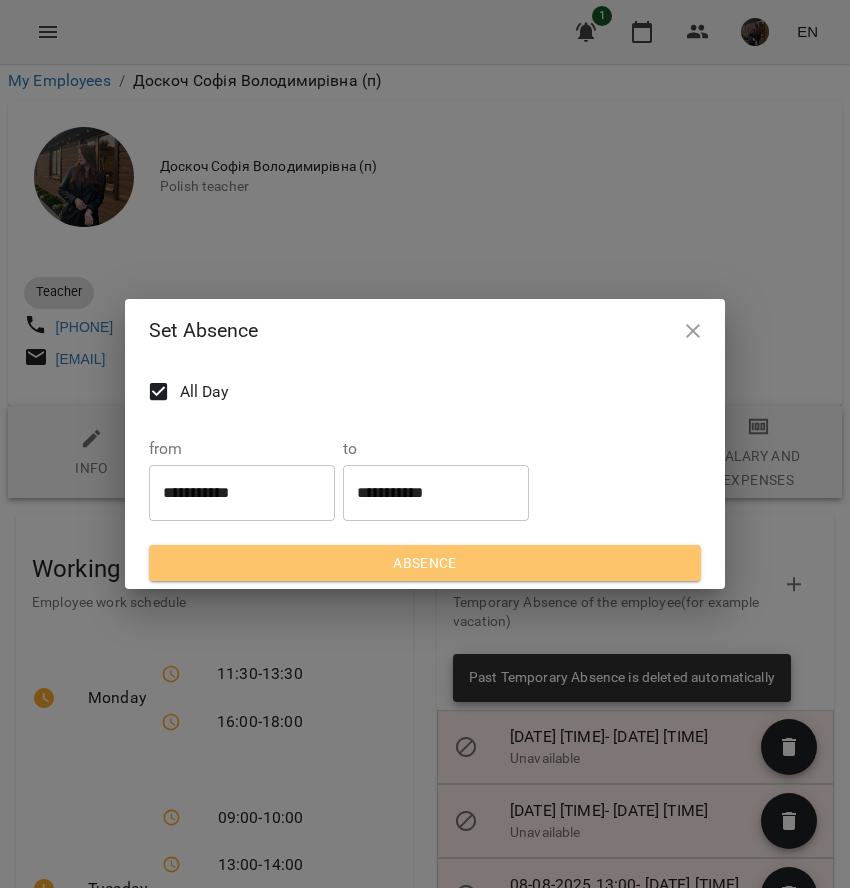 click on "Absence" at bounding box center [425, 563] 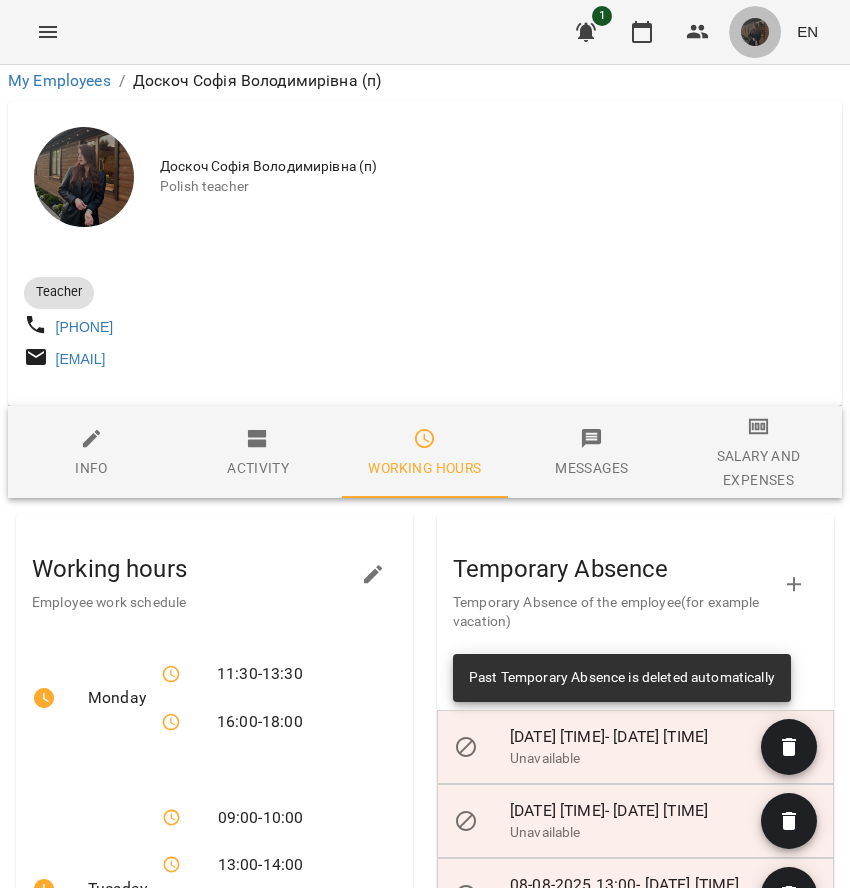 click at bounding box center [755, 32] 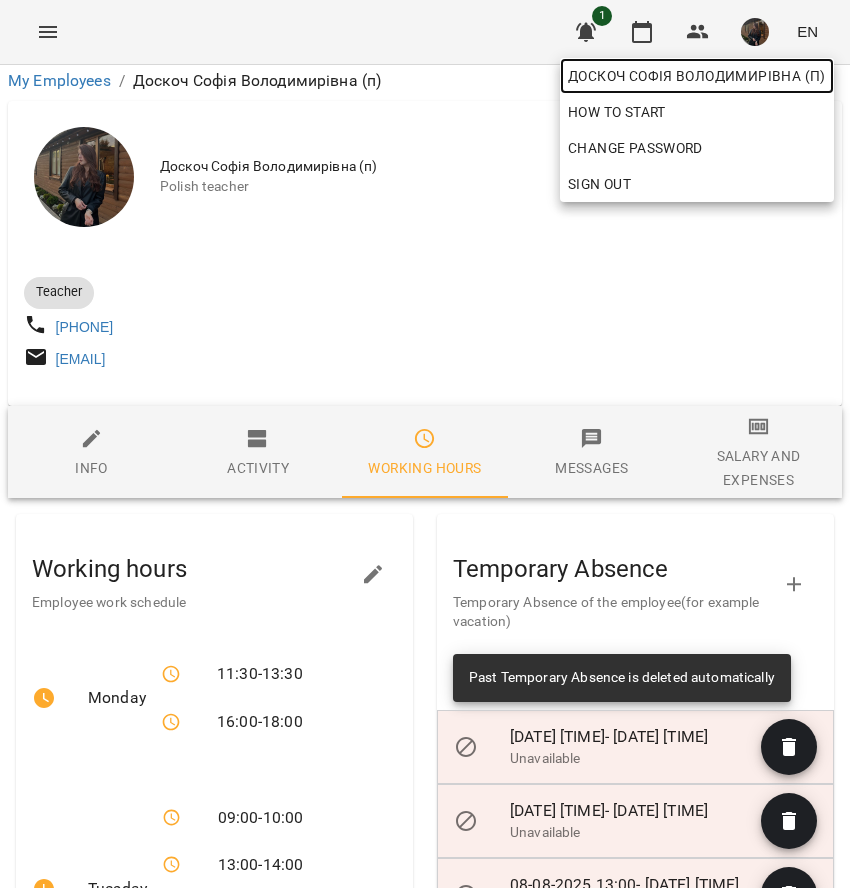 click on "Доскоч Софія Володимирівна (п)" at bounding box center [697, 76] 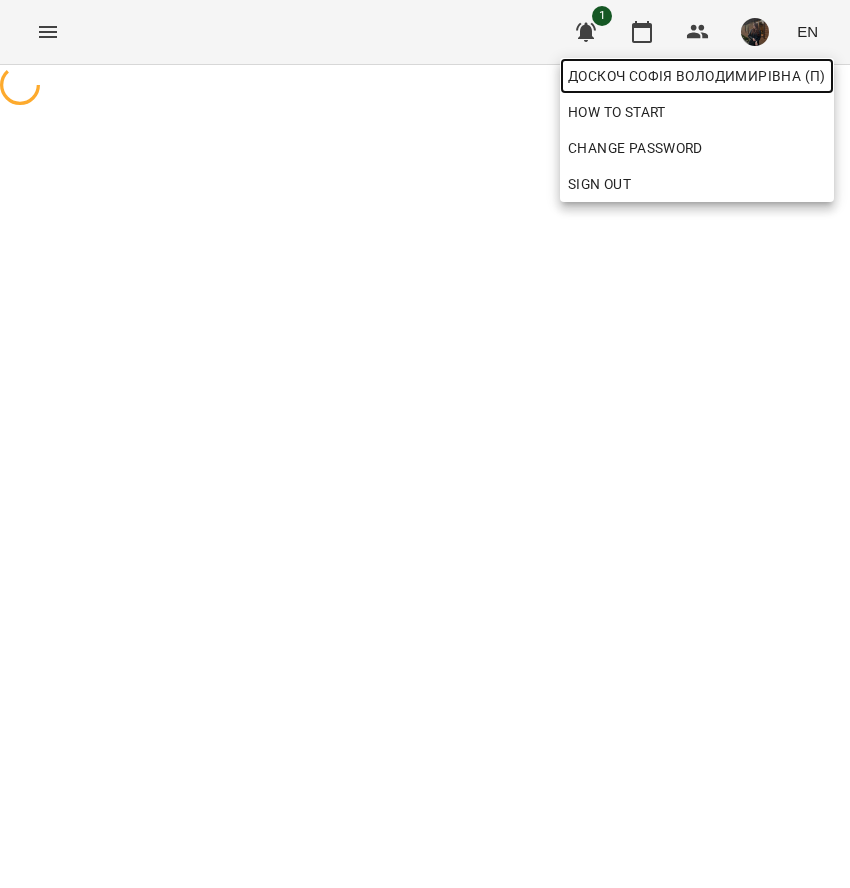 scroll, scrollTop: 0, scrollLeft: 0, axis: both 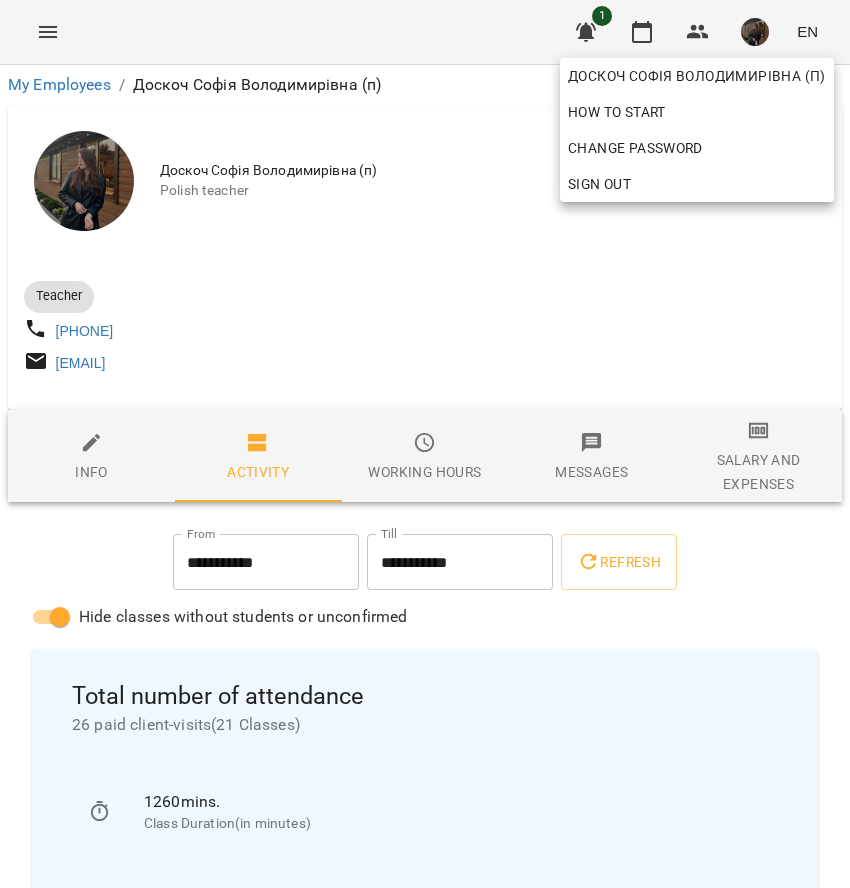 click at bounding box center (425, 444) 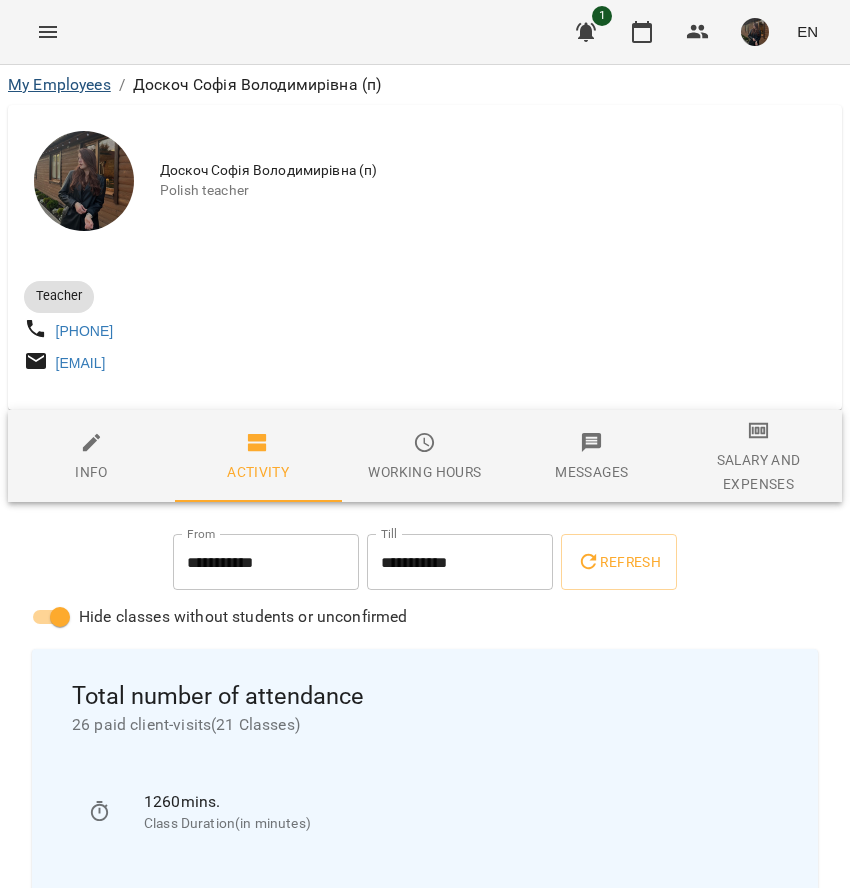 click on "My Employees" at bounding box center (59, 84) 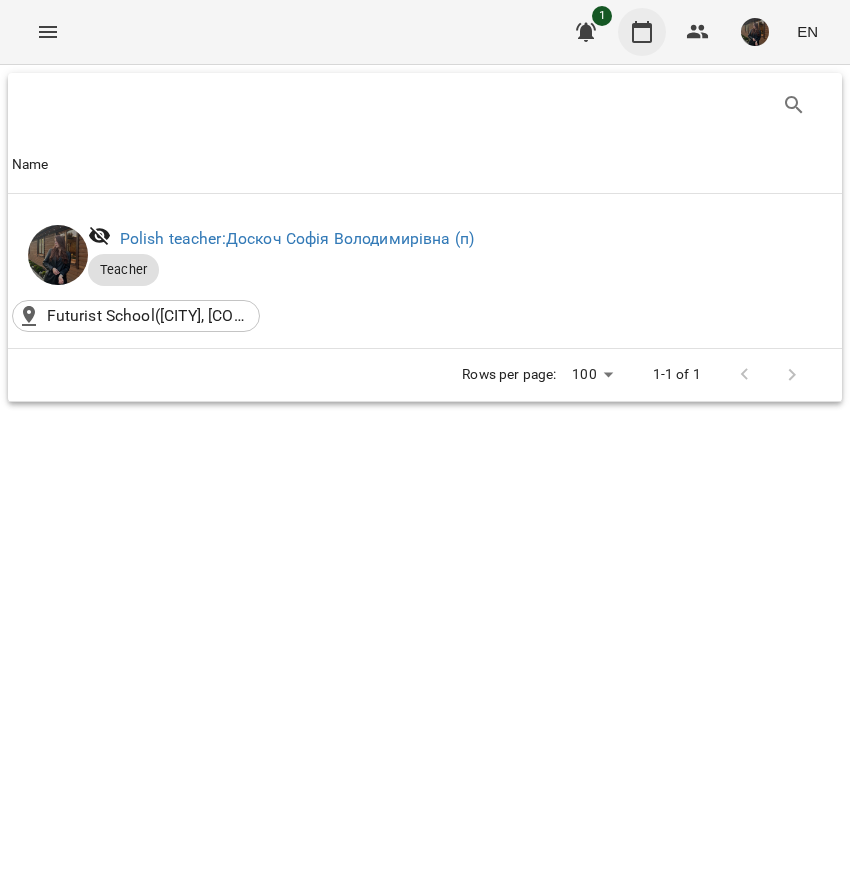 click 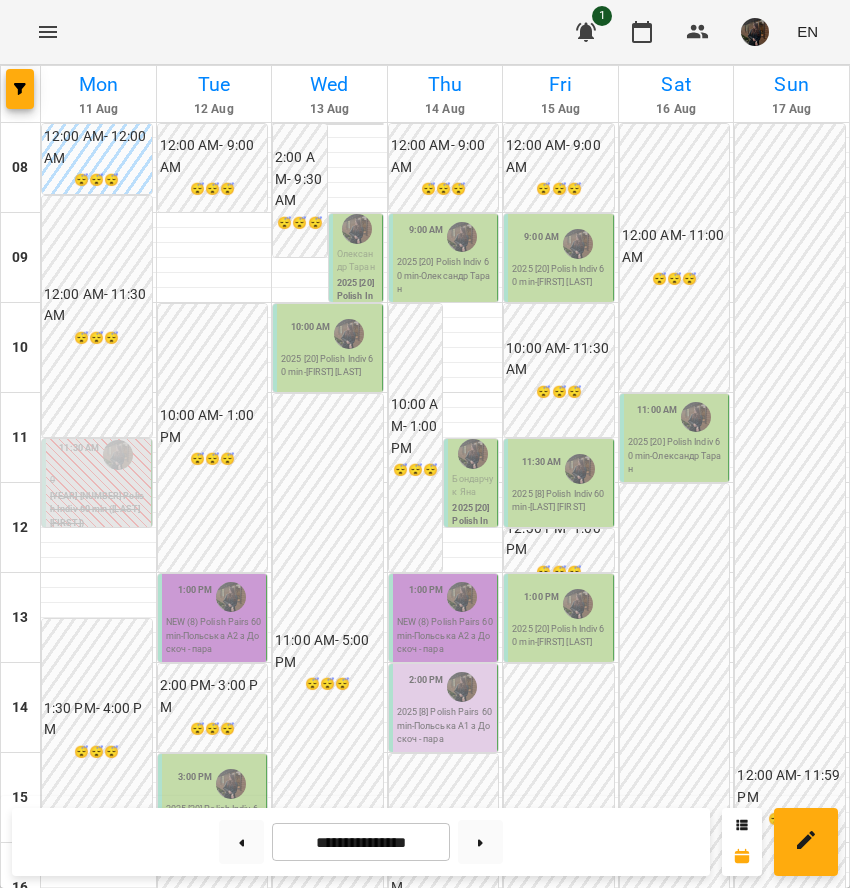 scroll, scrollTop: 0, scrollLeft: 0, axis: both 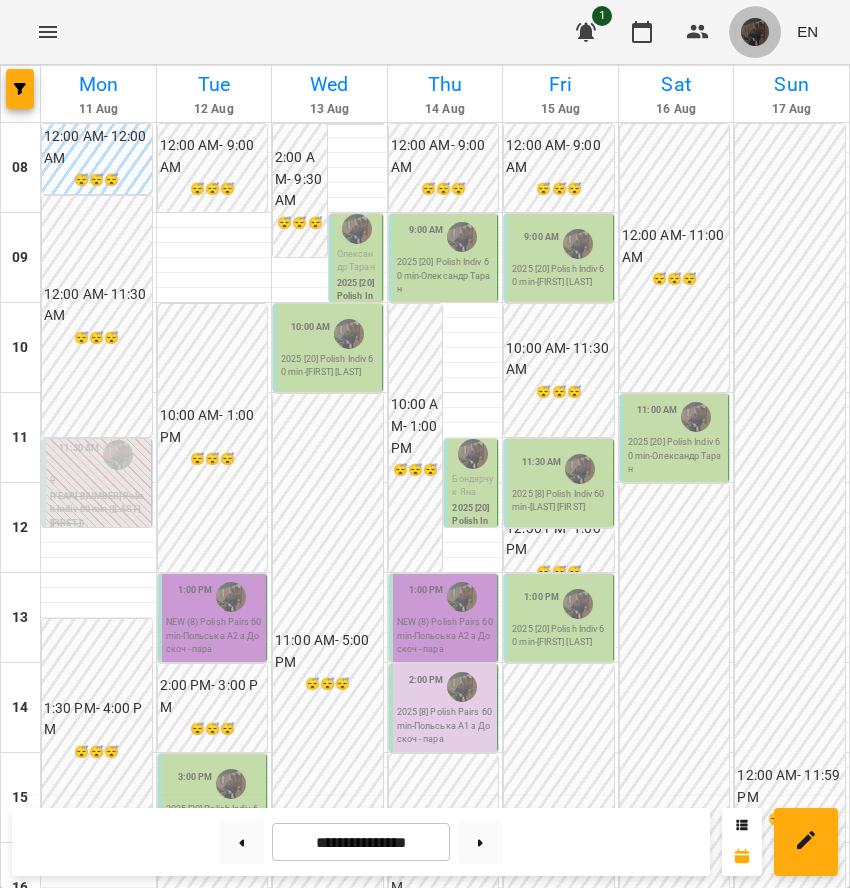 click at bounding box center [755, 32] 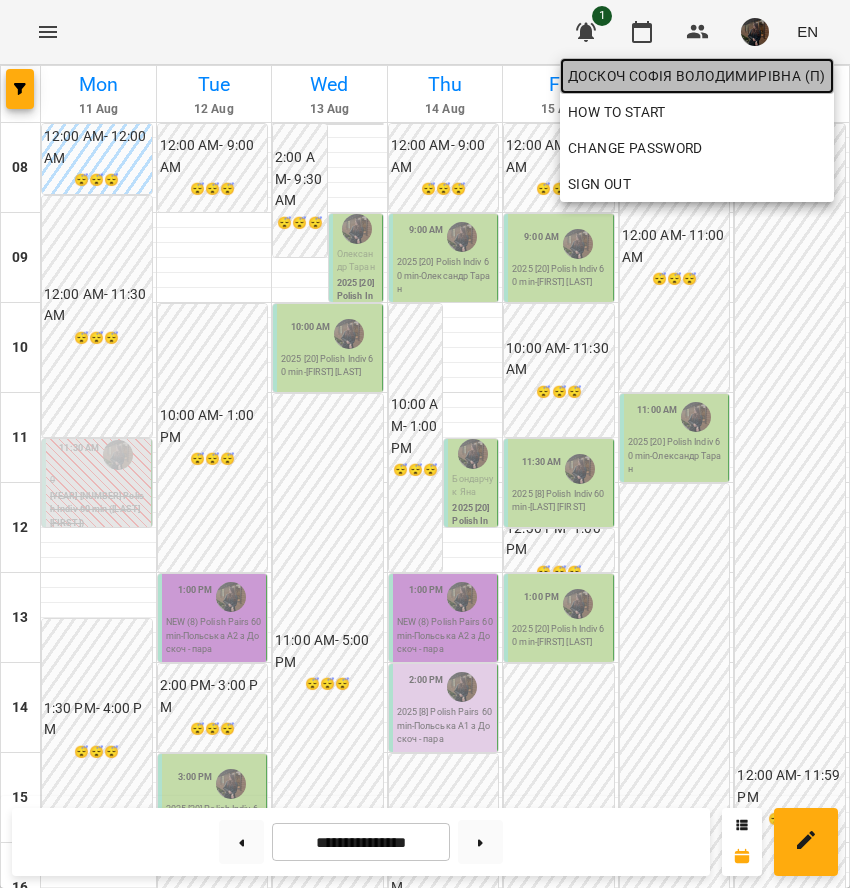 click on "Доскоч Софія Володимирівна (п)" at bounding box center [697, 76] 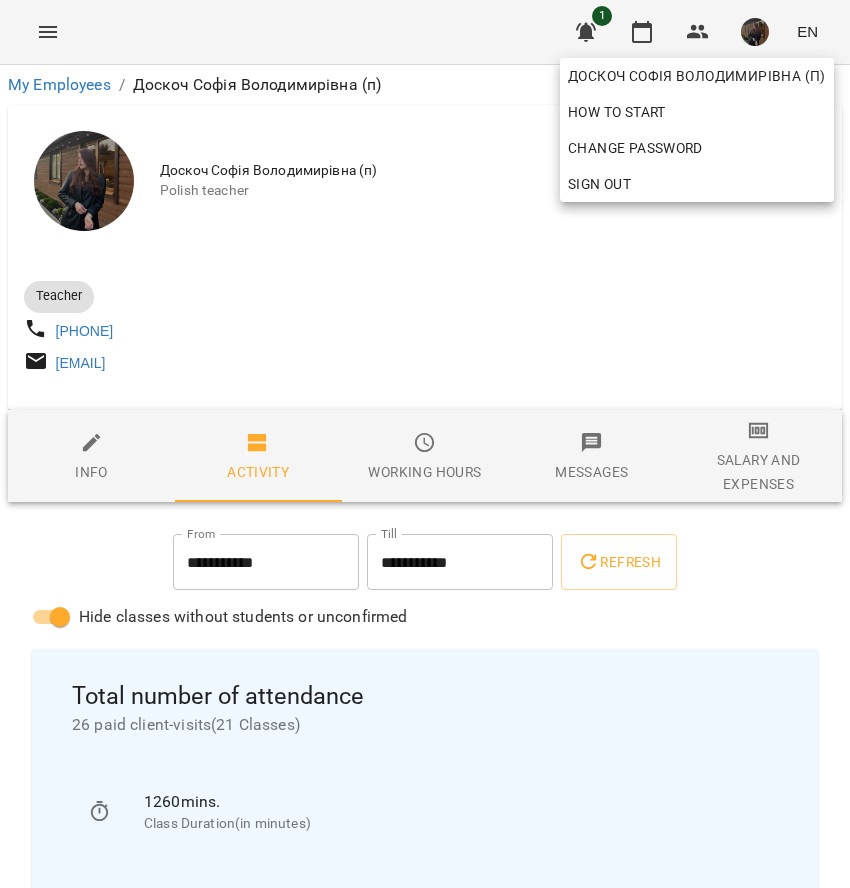 click at bounding box center [425, 444] 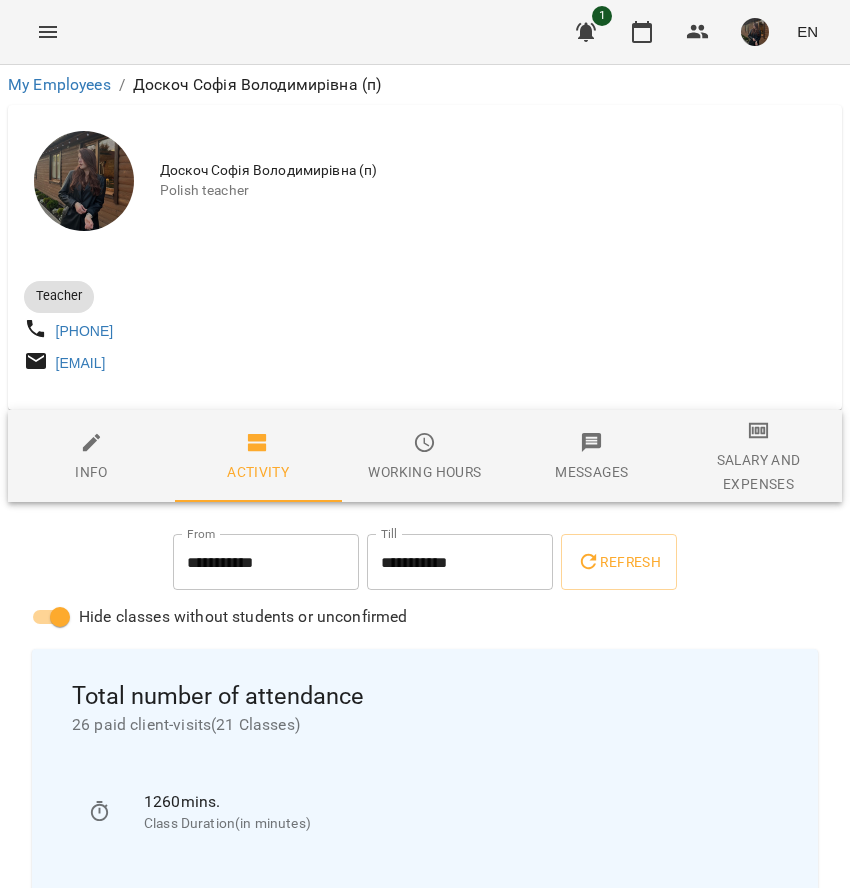 click on "Working hours" at bounding box center [424, 472] 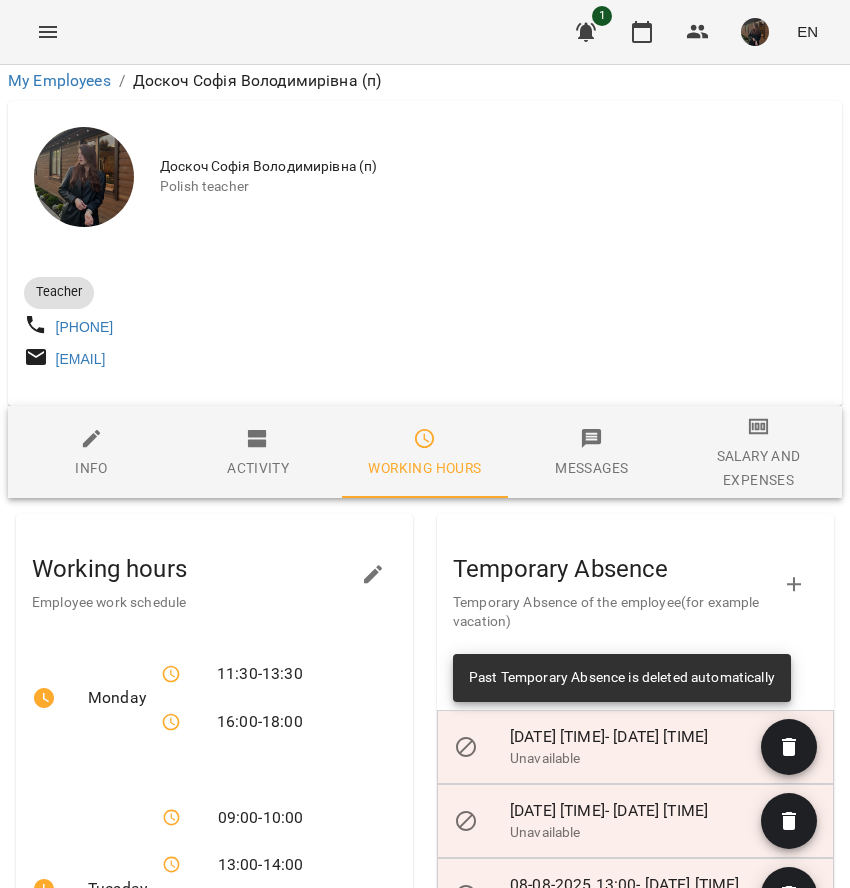 scroll, scrollTop: 136, scrollLeft: 0, axis: vertical 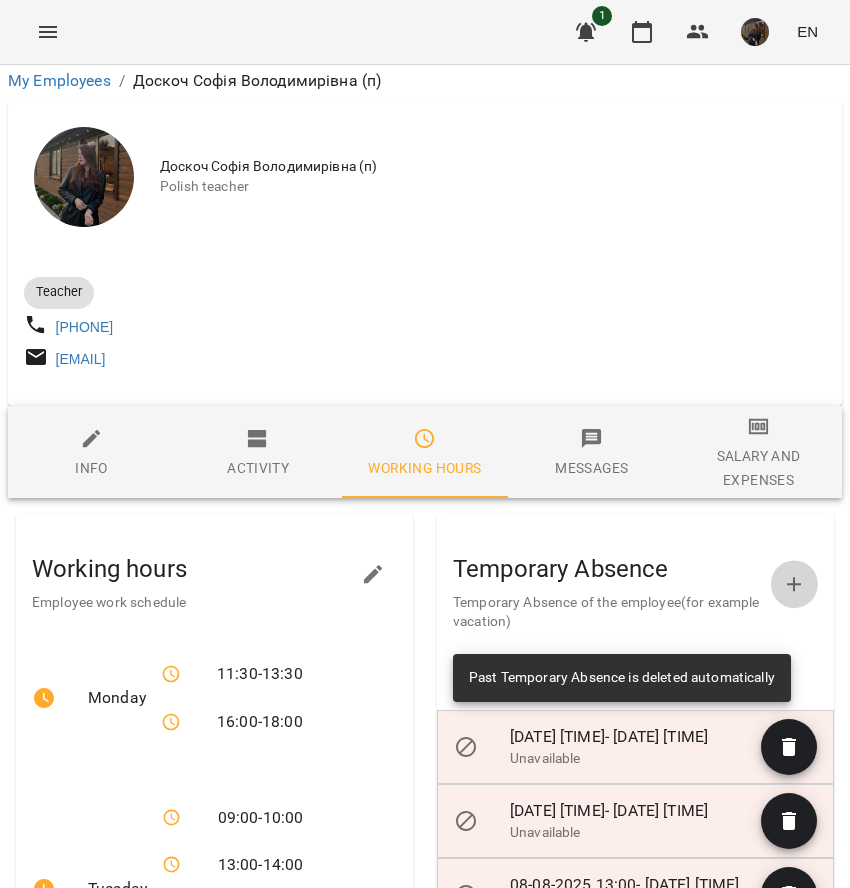 click 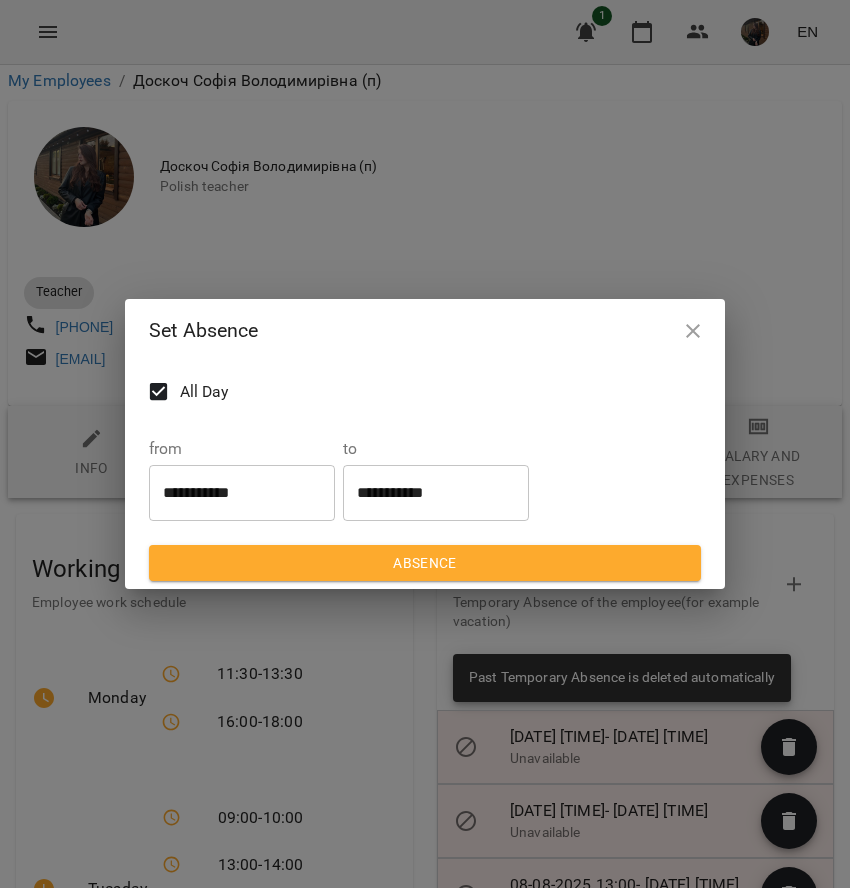 click on "**********" at bounding box center (242, 493) 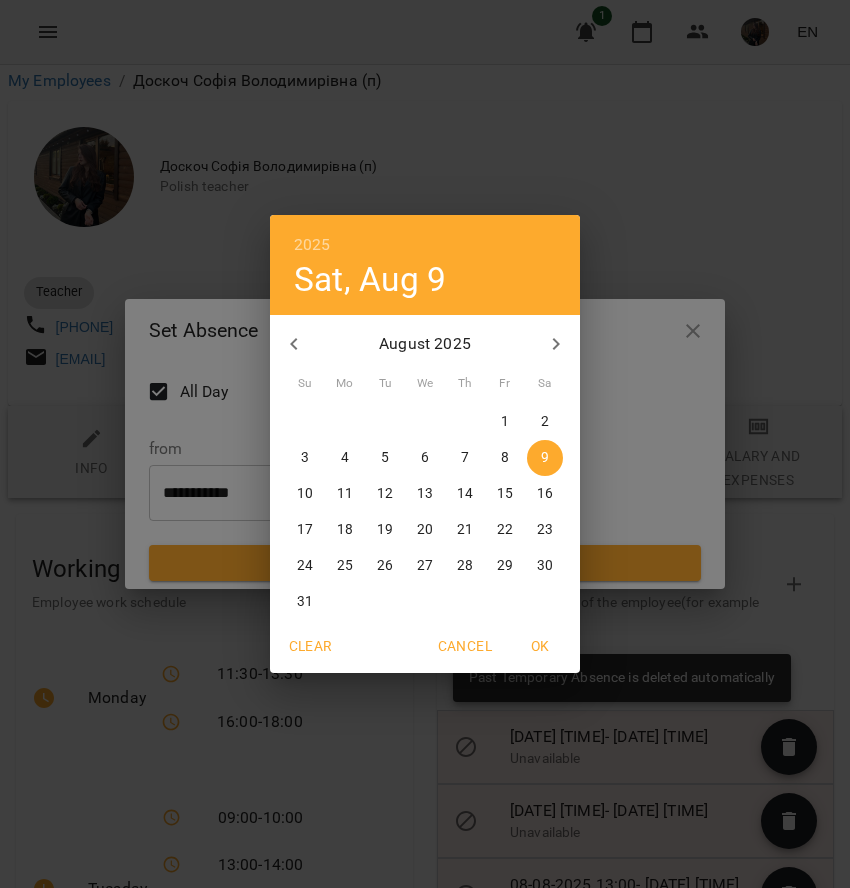 click on "11" at bounding box center (345, 494) 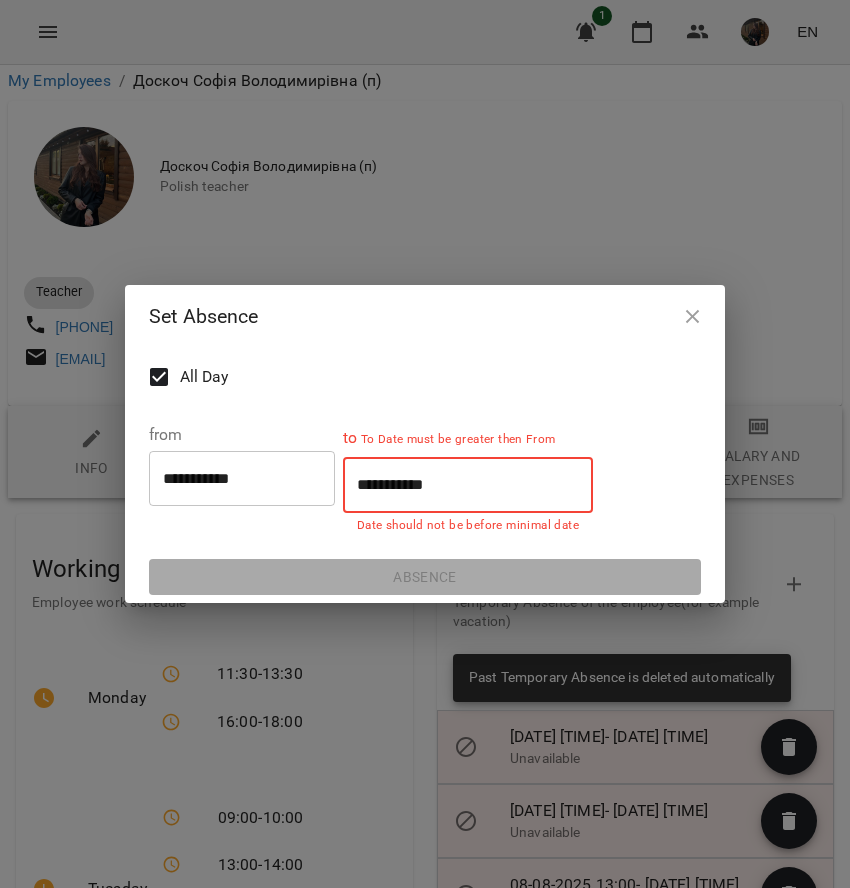 click on "**********" at bounding box center (468, 485) 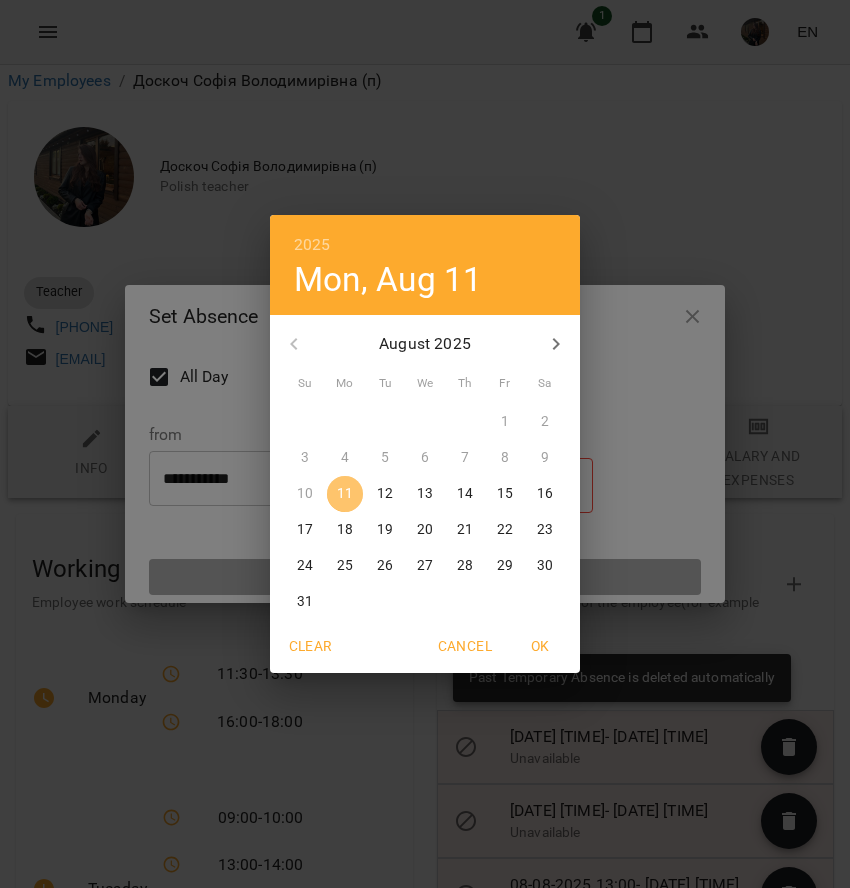 click on "11" at bounding box center (345, 494) 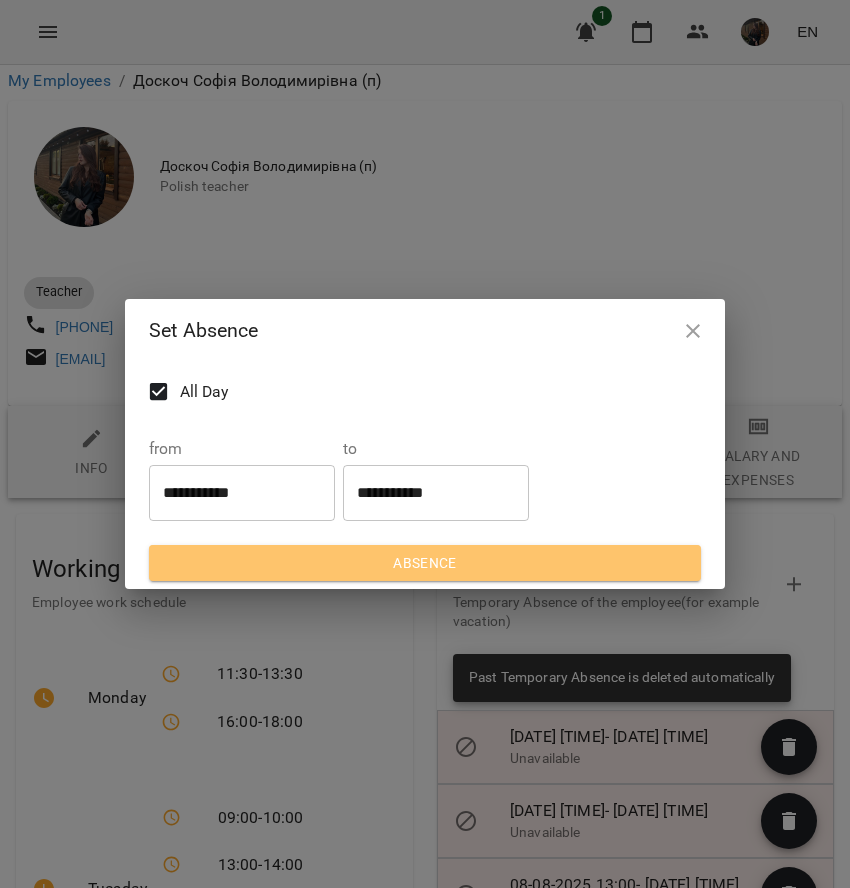 click on "Absence" at bounding box center (425, 563) 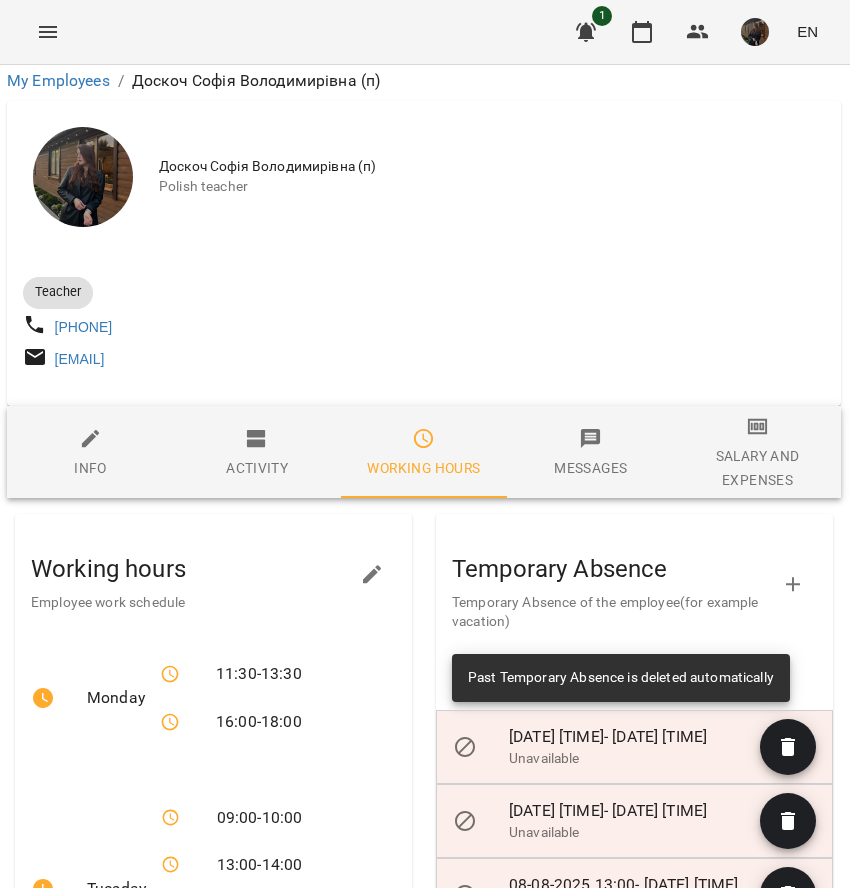 scroll, scrollTop: 595, scrollLeft: 1, axis: both 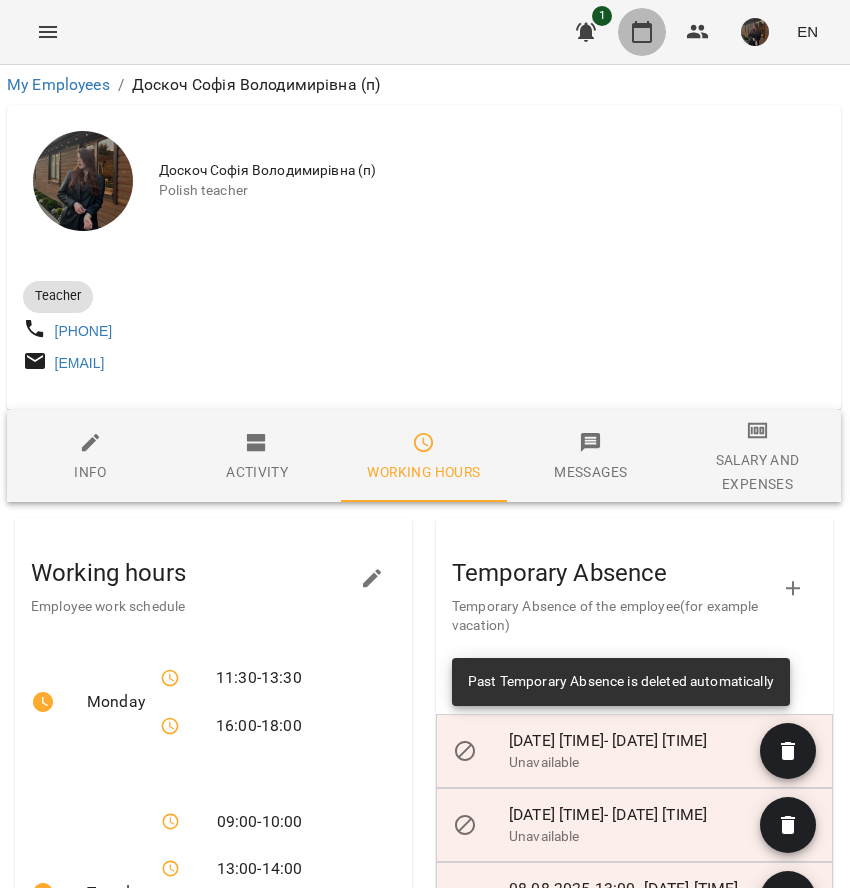 click 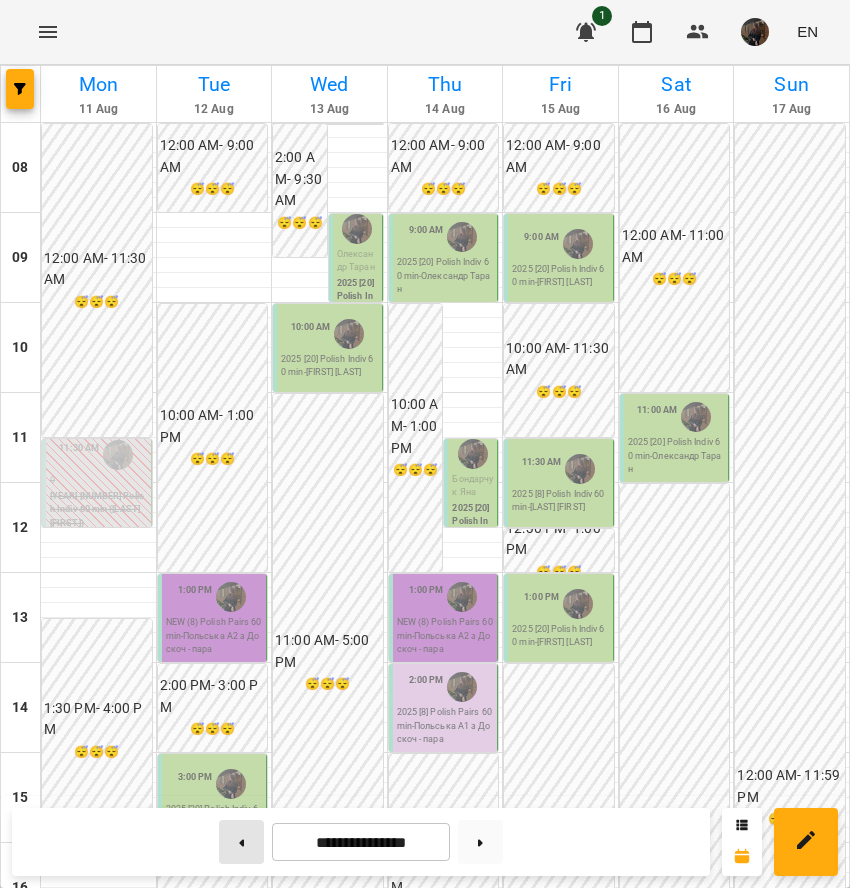 scroll, scrollTop: 674, scrollLeft: 0, axis: vertical 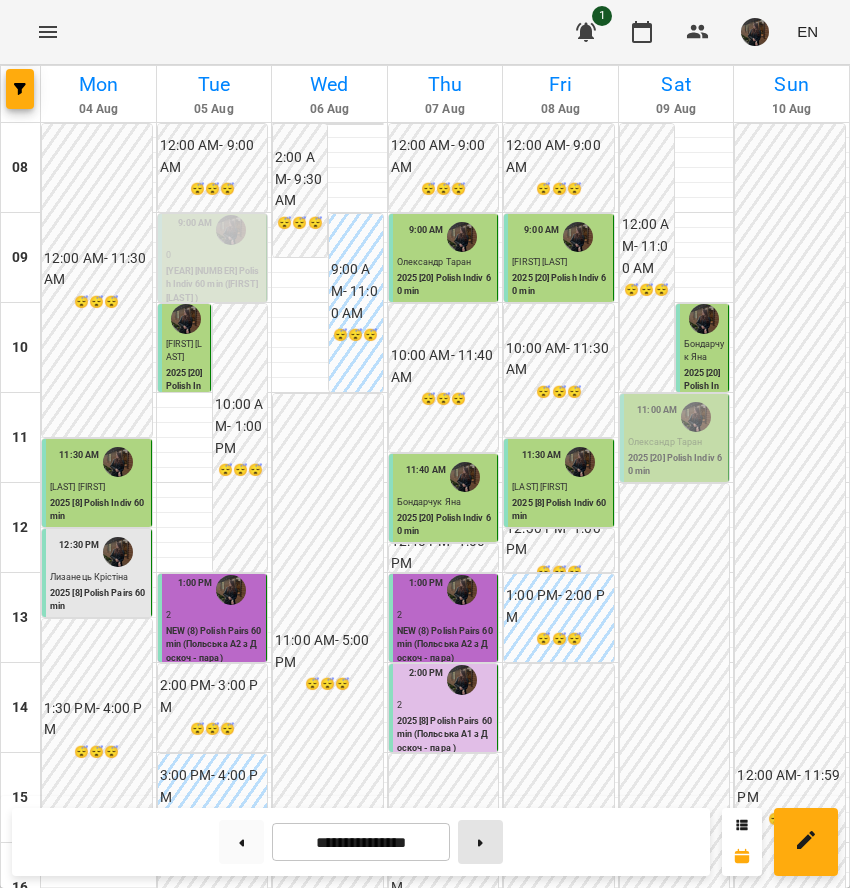 click at bounding box center [480, 842] 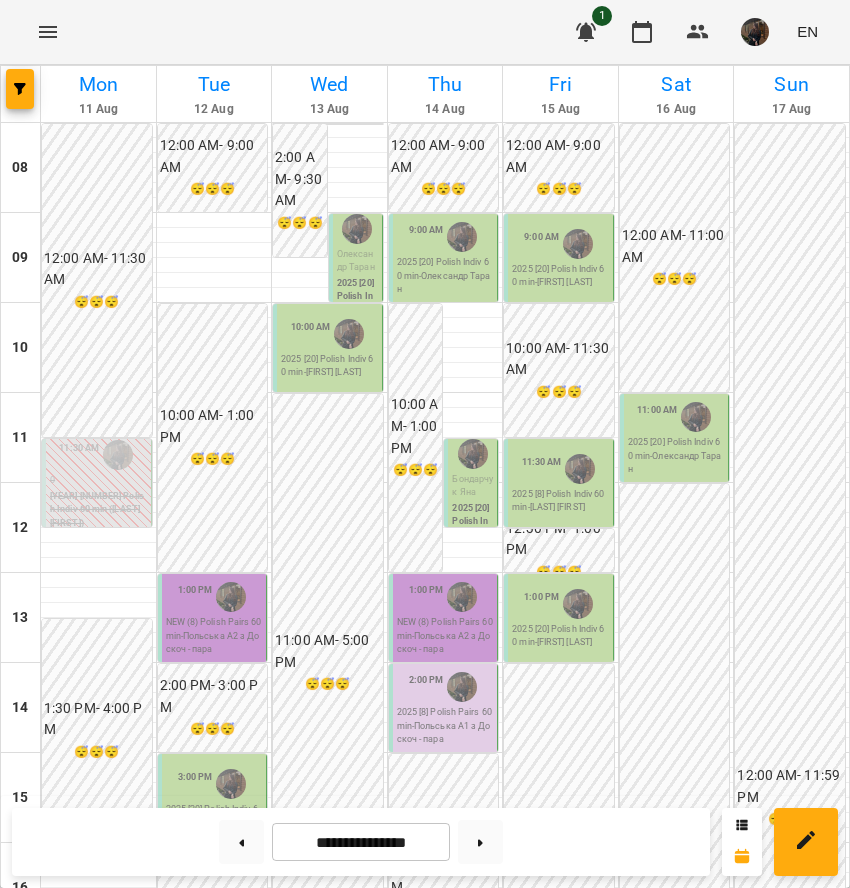 scroll, scrollTop: 0, scrollLeft: 0, axis: both 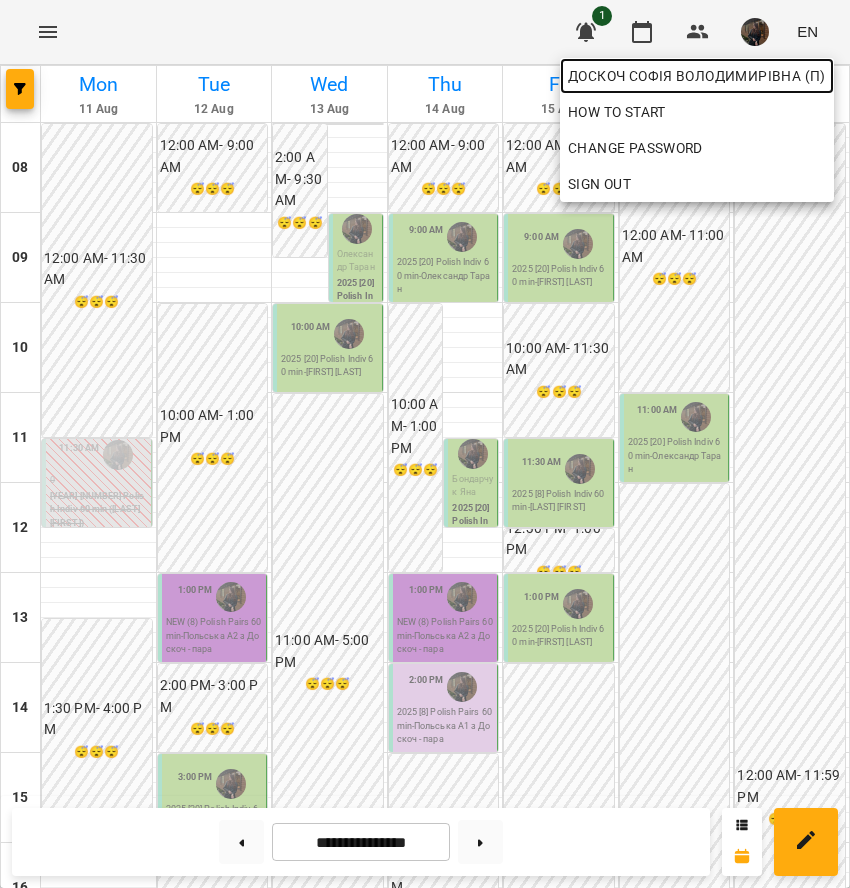 click on "Доскоч Софія Володимирівна (п)" at bounding box center [697, 76] 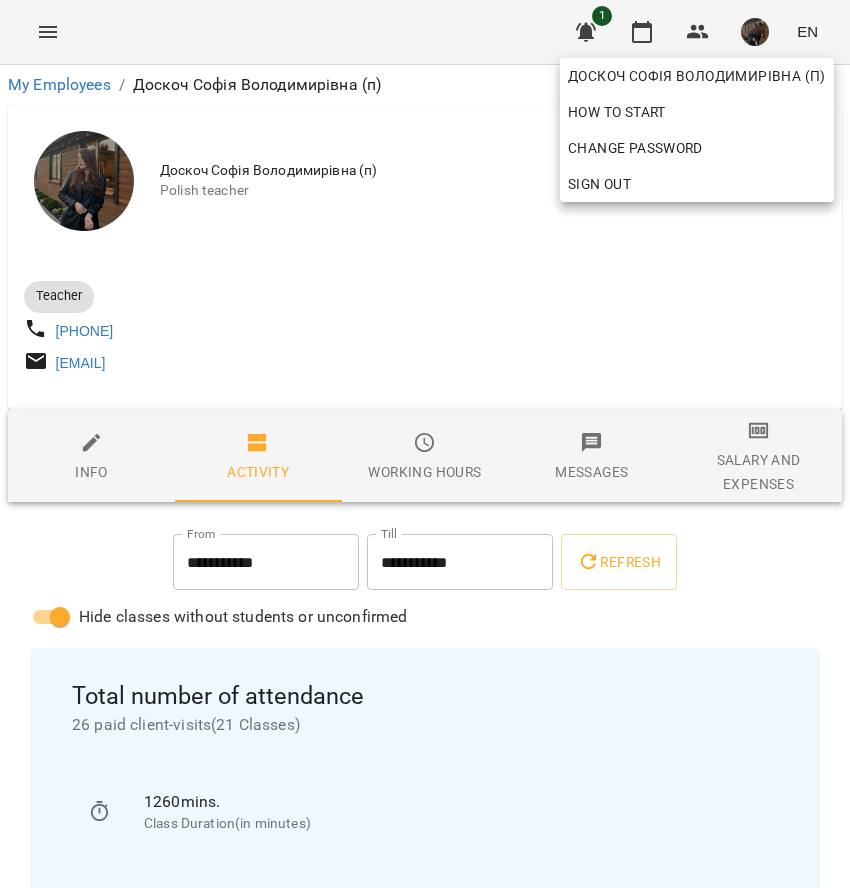 click at bounding box center [425, 444] 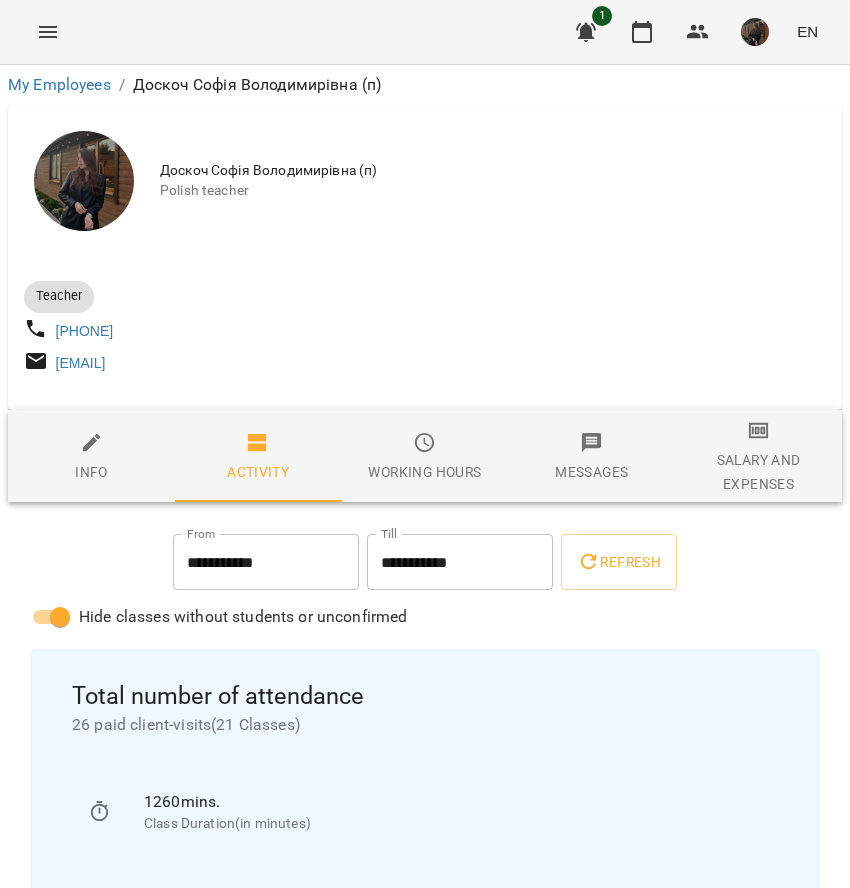 click on "Working hours" at bounding box center [424, 472] 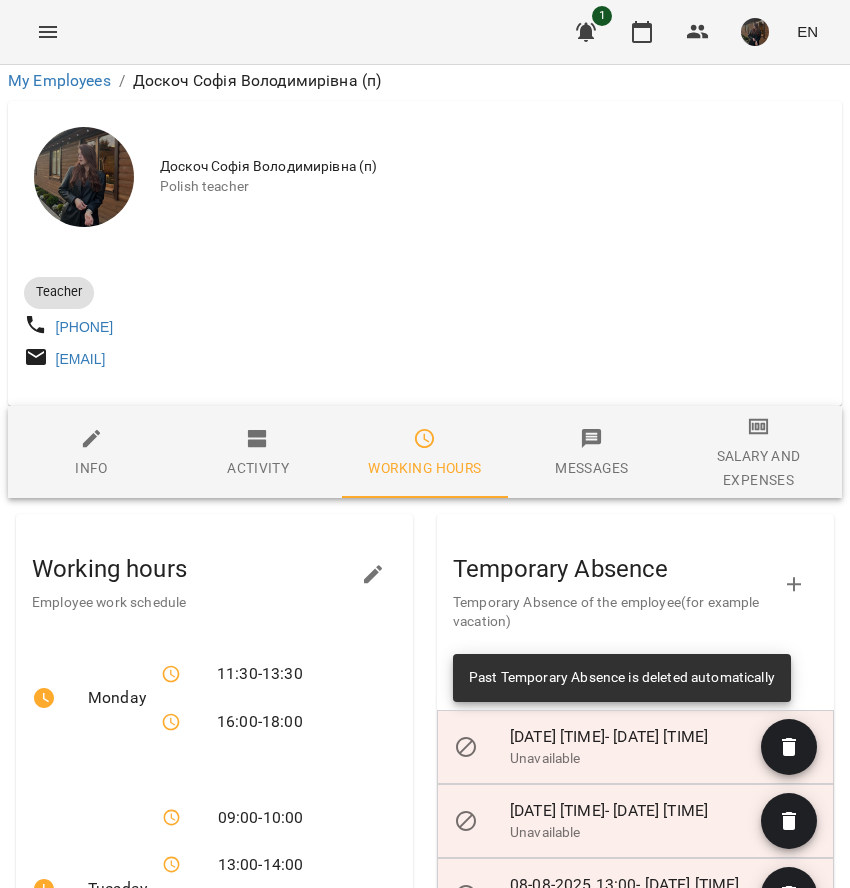 scroll, scrollTop: 675, scrollLeft: 0, axis: vertical 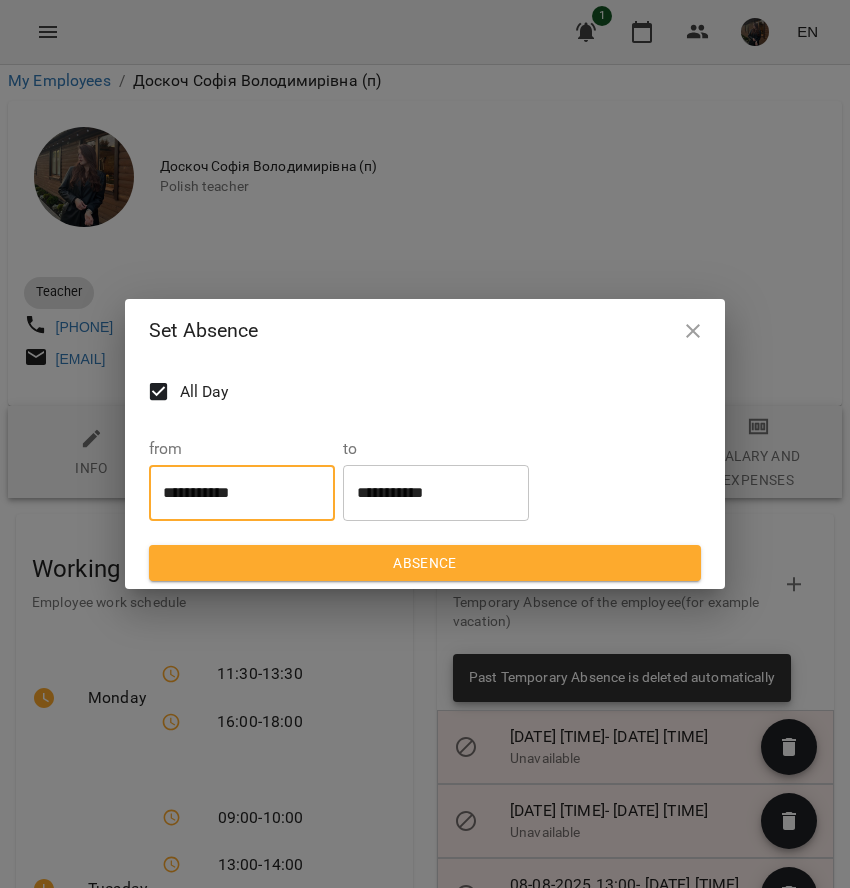 click on "**********" at bounding box center [242, 493] 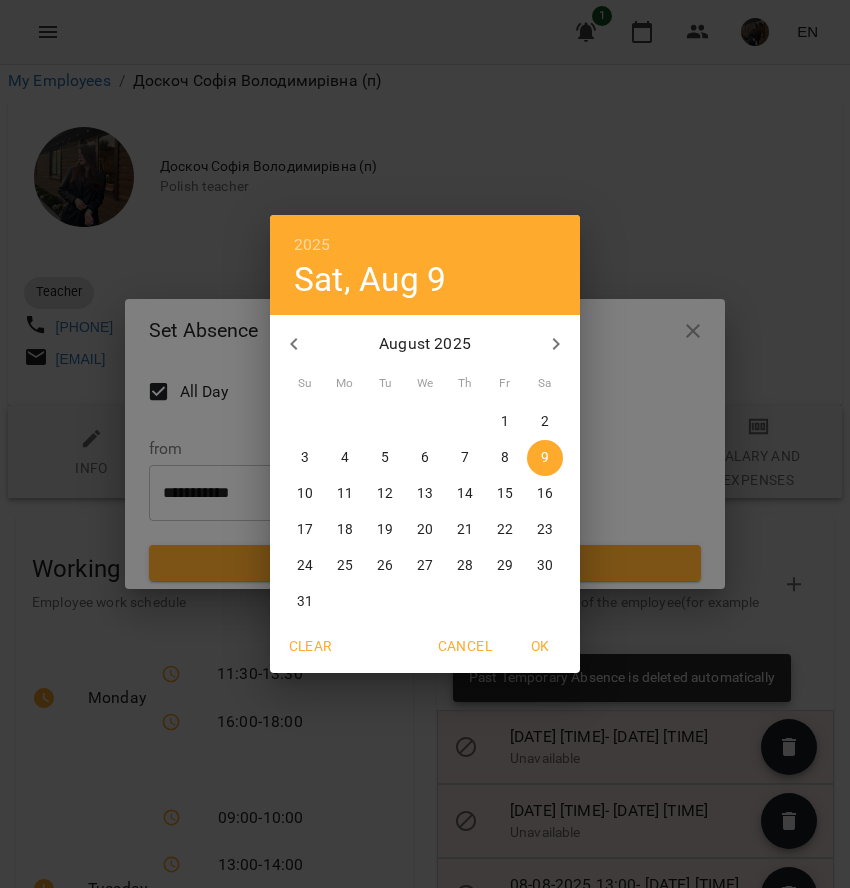 click on "11" at bounding box center [345, 494] 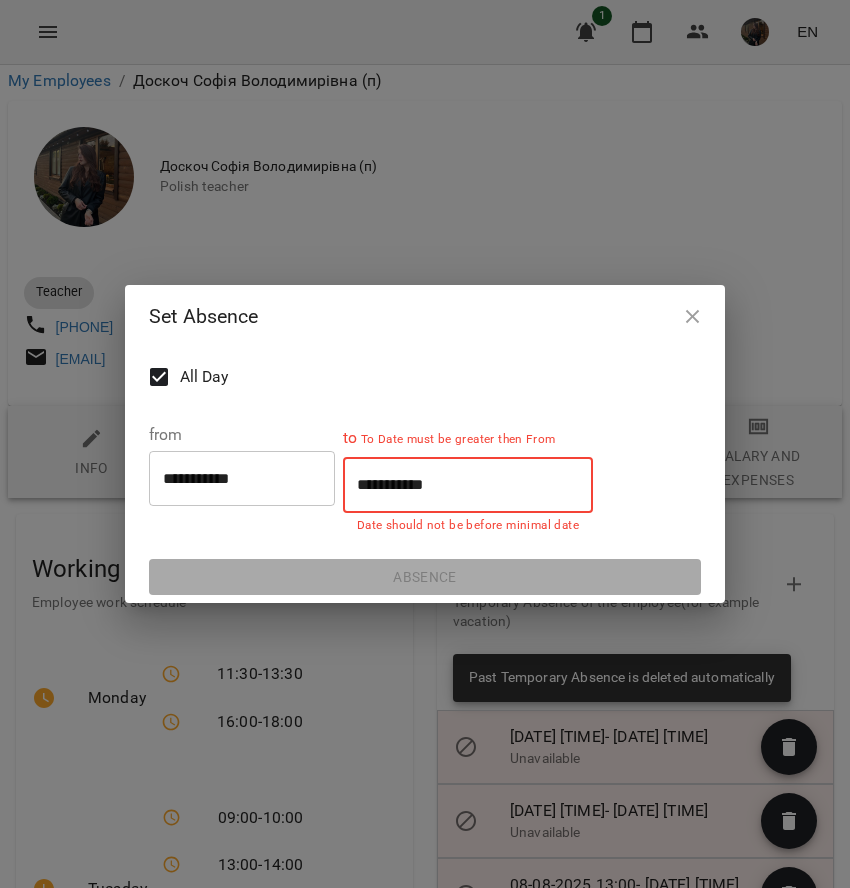 click on "**********" at bounding box center (468, 485) 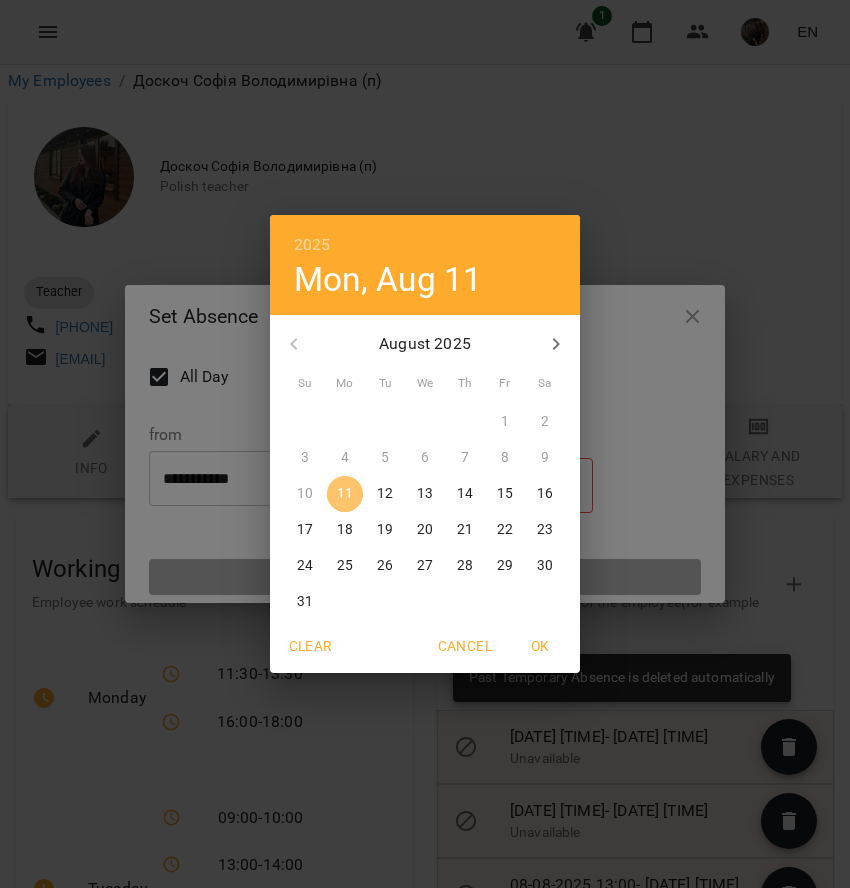 click on "11" at bounding box center (345, 494) 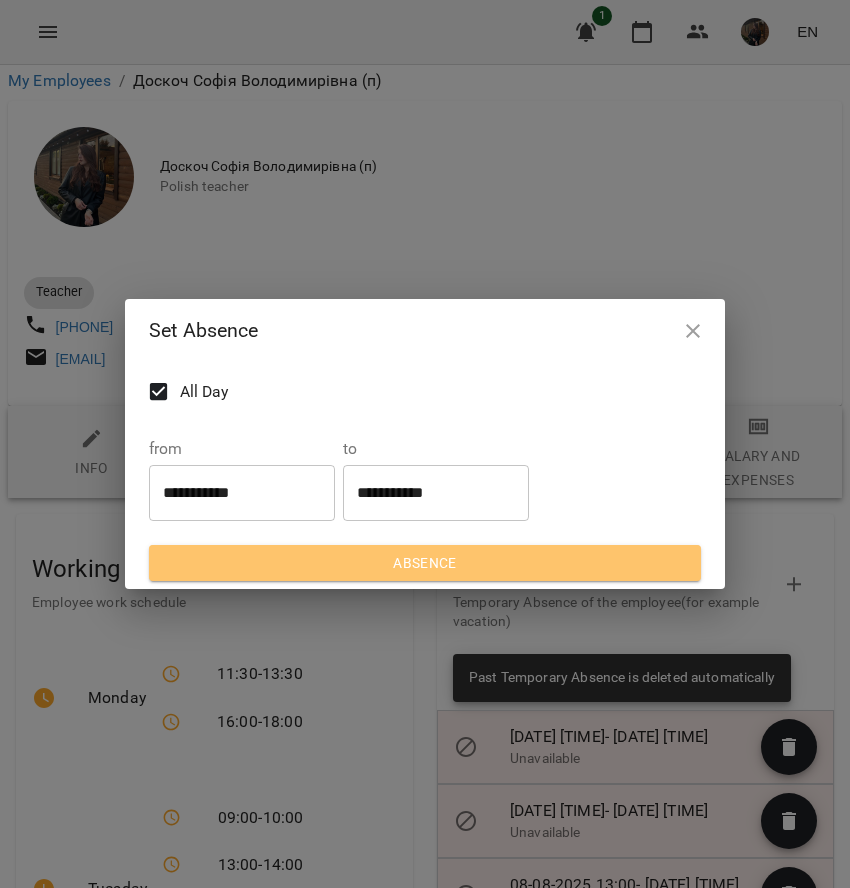 click on "Absence" at bounding box center [425, 563] 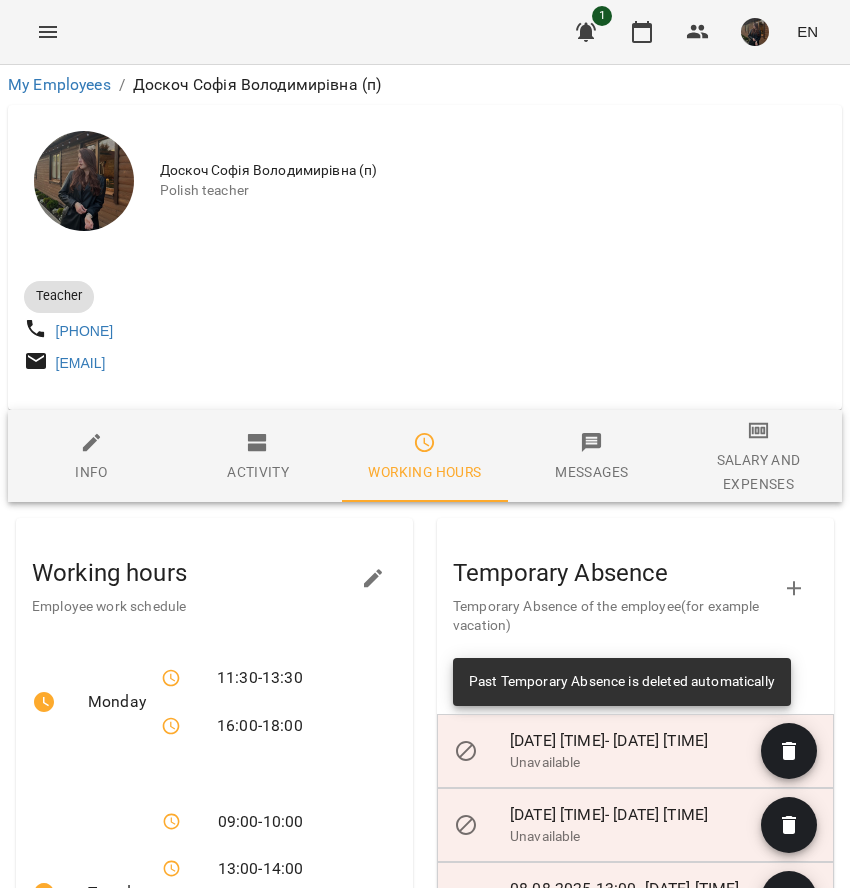 scroll, scrollTop: 0, scrollLeft: 0, axis: both 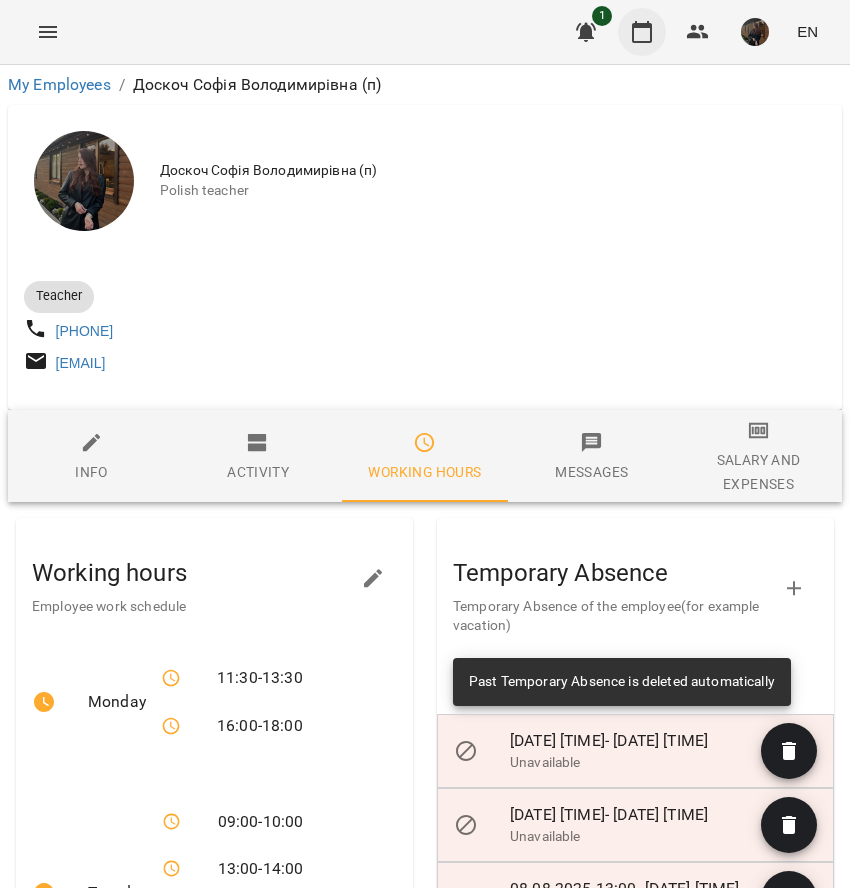 click 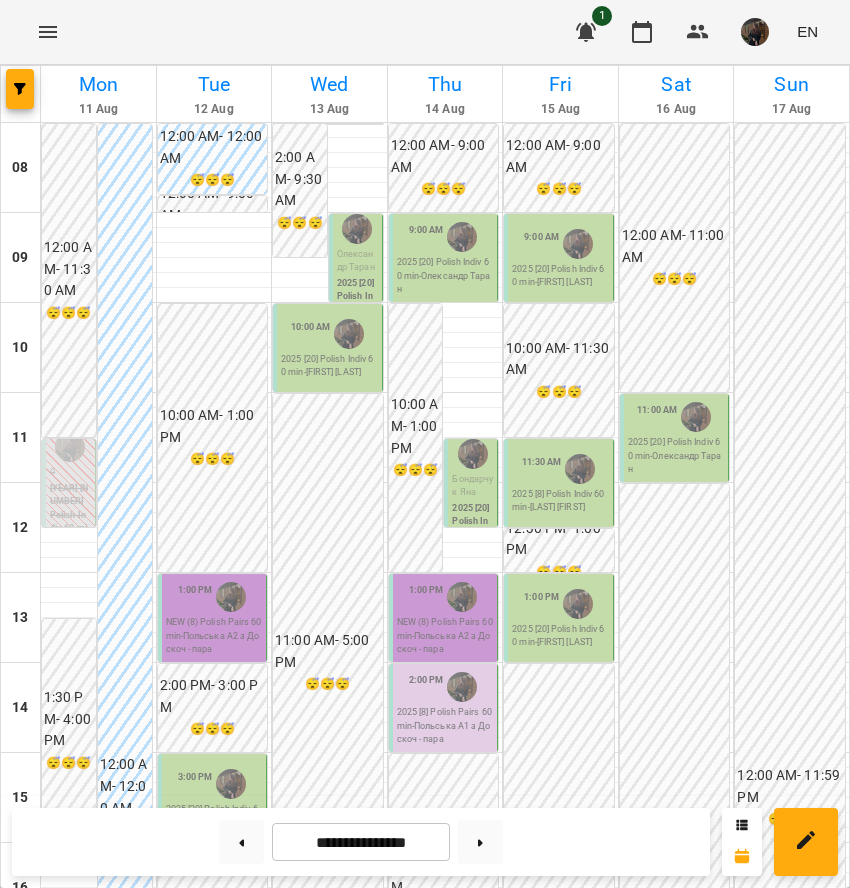 scroll, scrollTop: 0, scrollLeft: 0, axis: both 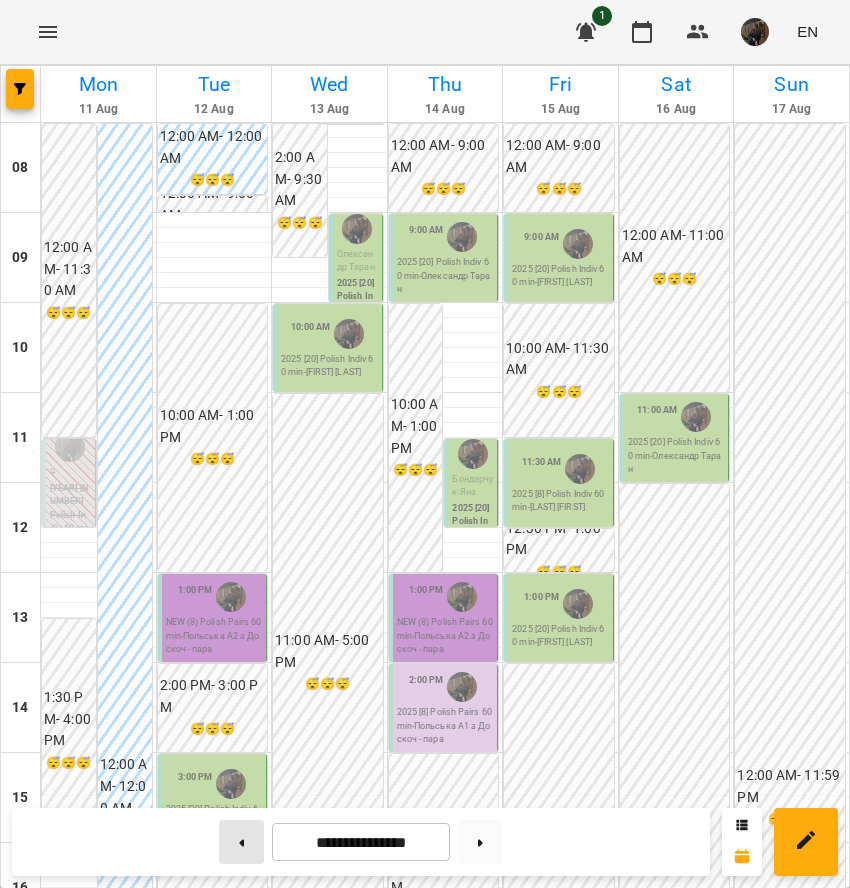 click at bounding box center [241, 842] 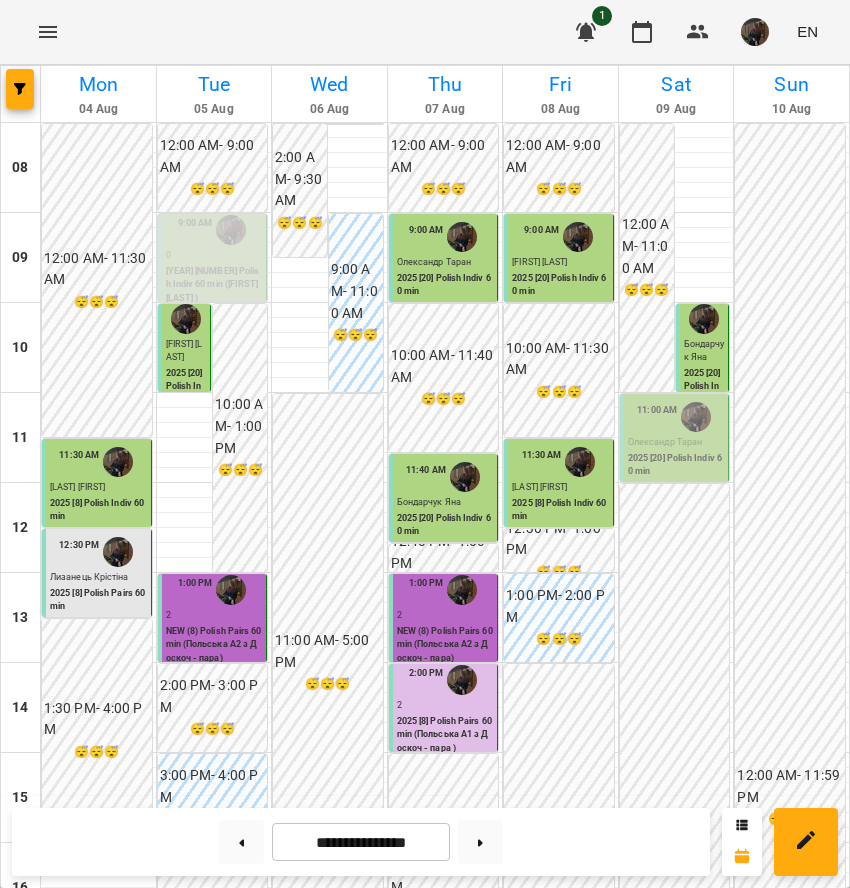 scroll, scrollTop: 104, scrollLeft: 0, axis: vertical 